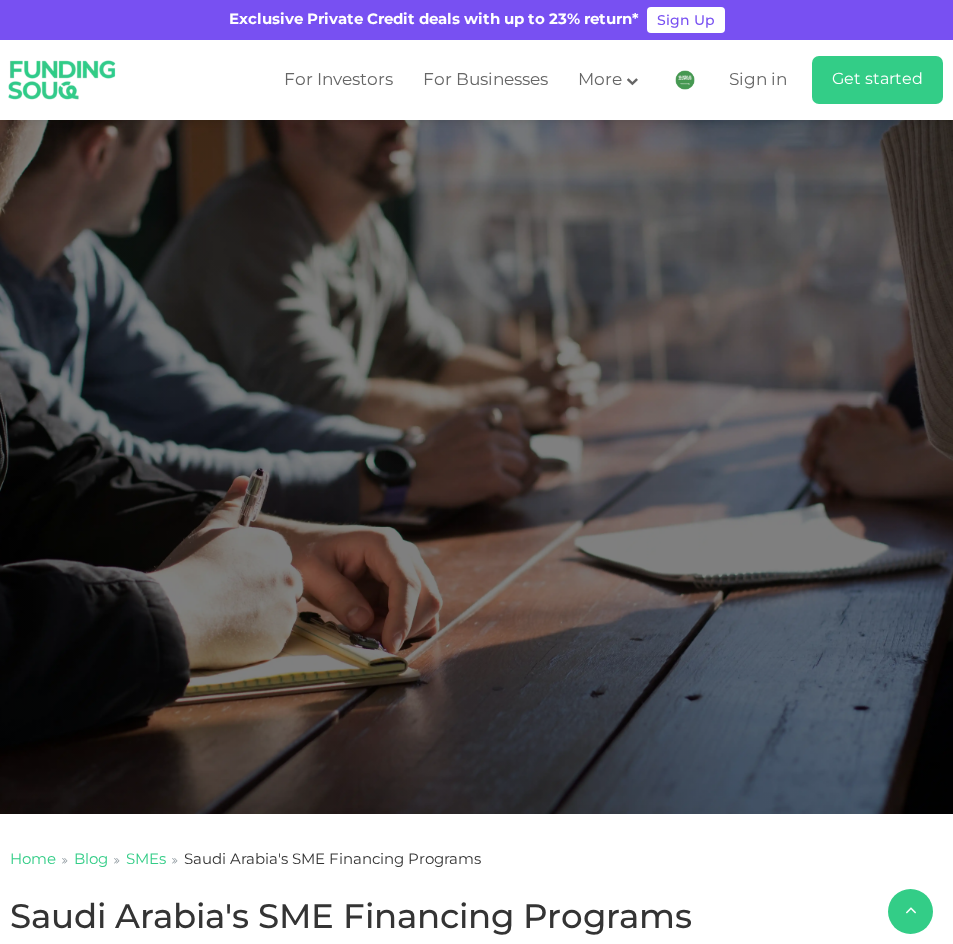 scroll, scrollTop: 900, scrollLeft: 0, axis: vertical 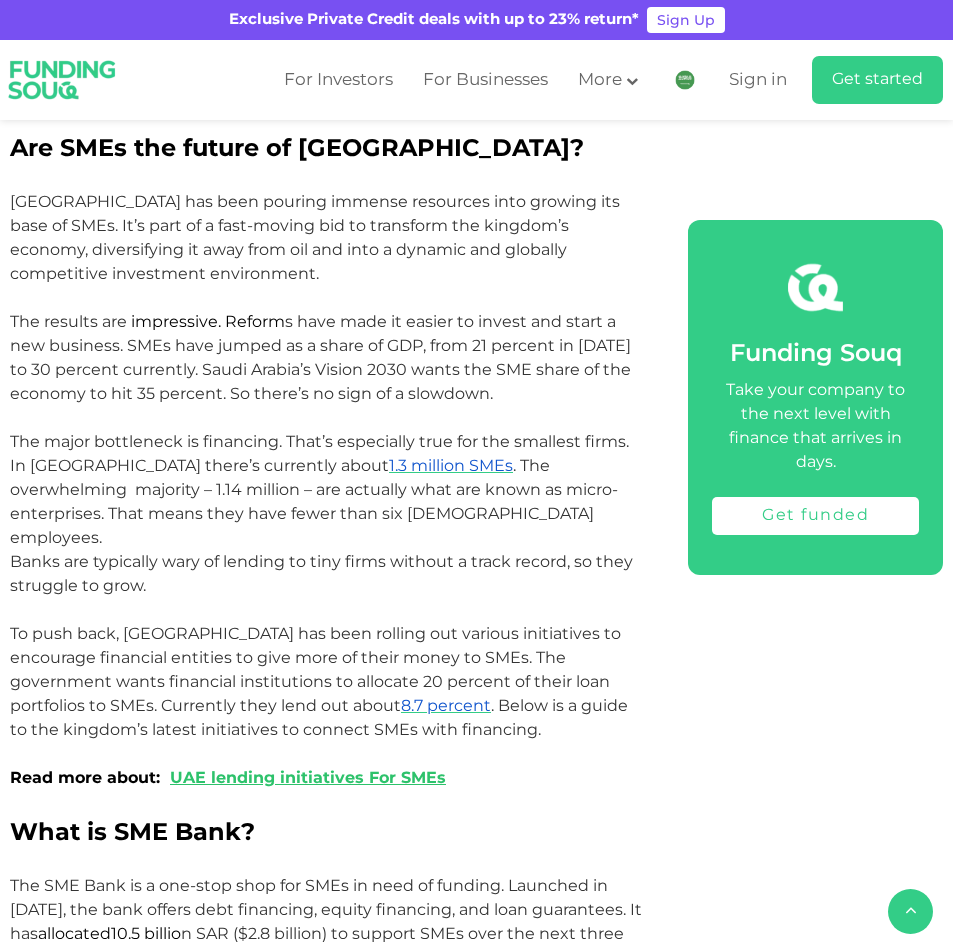 click on "To push back, [GEOGRAPHIC_DATA] has been rolling out various initiatives to encourage financial entities to give more of their money to SMEs. The government wants financial institutions to allocate 20 percent of their loan portfolios to SMEs. Currently they lend out about" at bounding box center [315, 669] 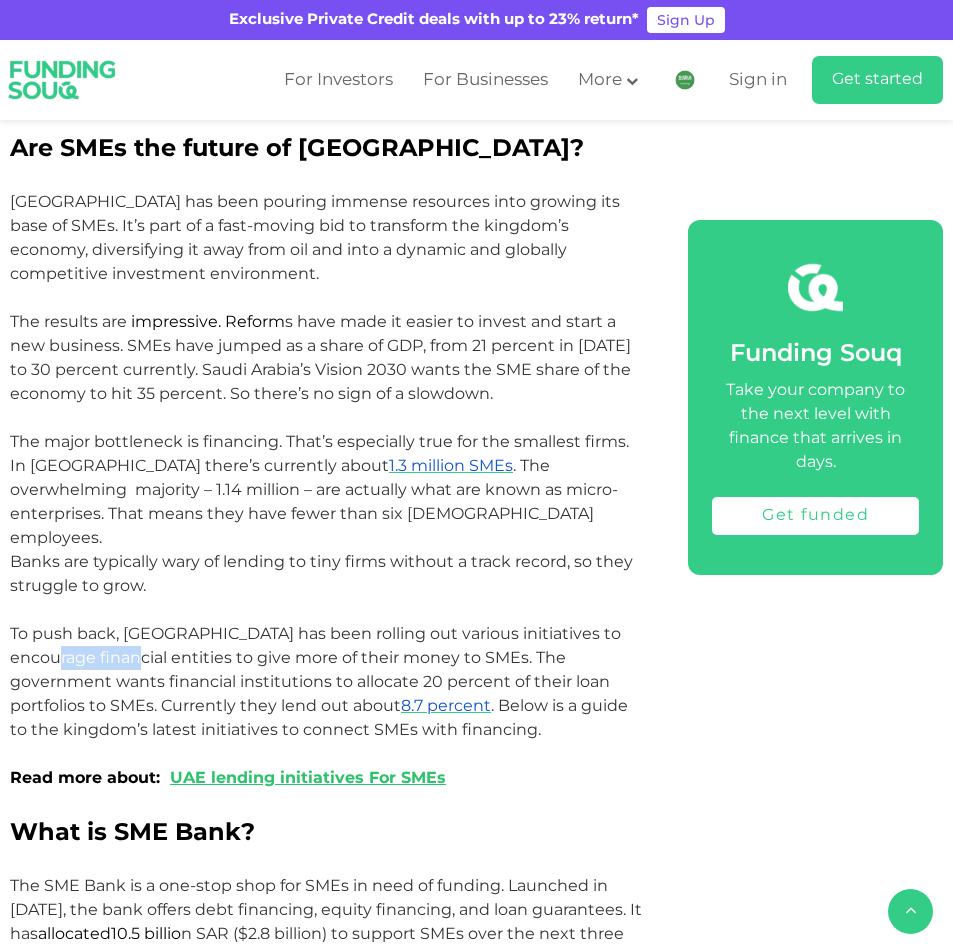click on "To push back, [GEOGRAPHIC_DATA] has been rolling out various initiatives to encourage financial entities to give more of their money to SMEs. The government wants financial institutions to allocate 20 percent of their loan portfolios to SMEs. Currently they lend out about" at bounding box center [315, 669] 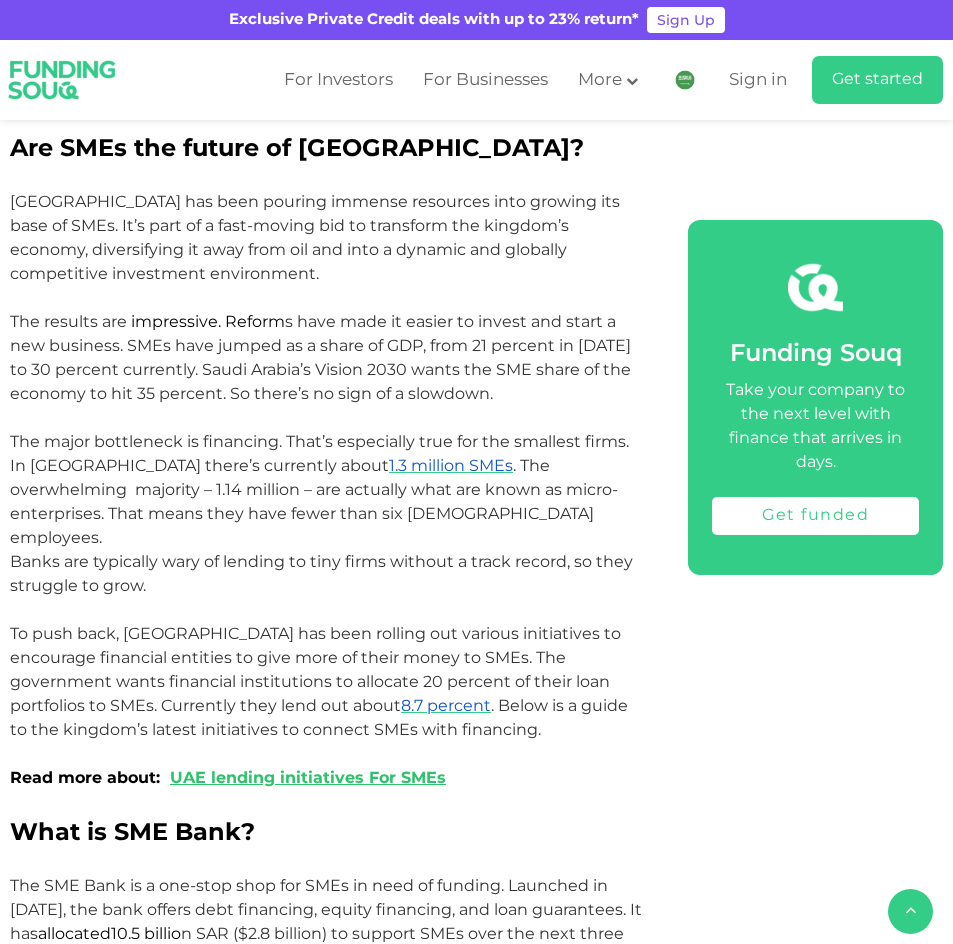 click on "To push back, [GEOGRAPHIC_DATA] has been rolling out various initiatives to encourage financial entities to give more of their money to SMEs. The government wants financial institutions to allocate 20 percent of their loan portfolios to SMEs. Currently they lend out about" at bounding box center [315, 669] 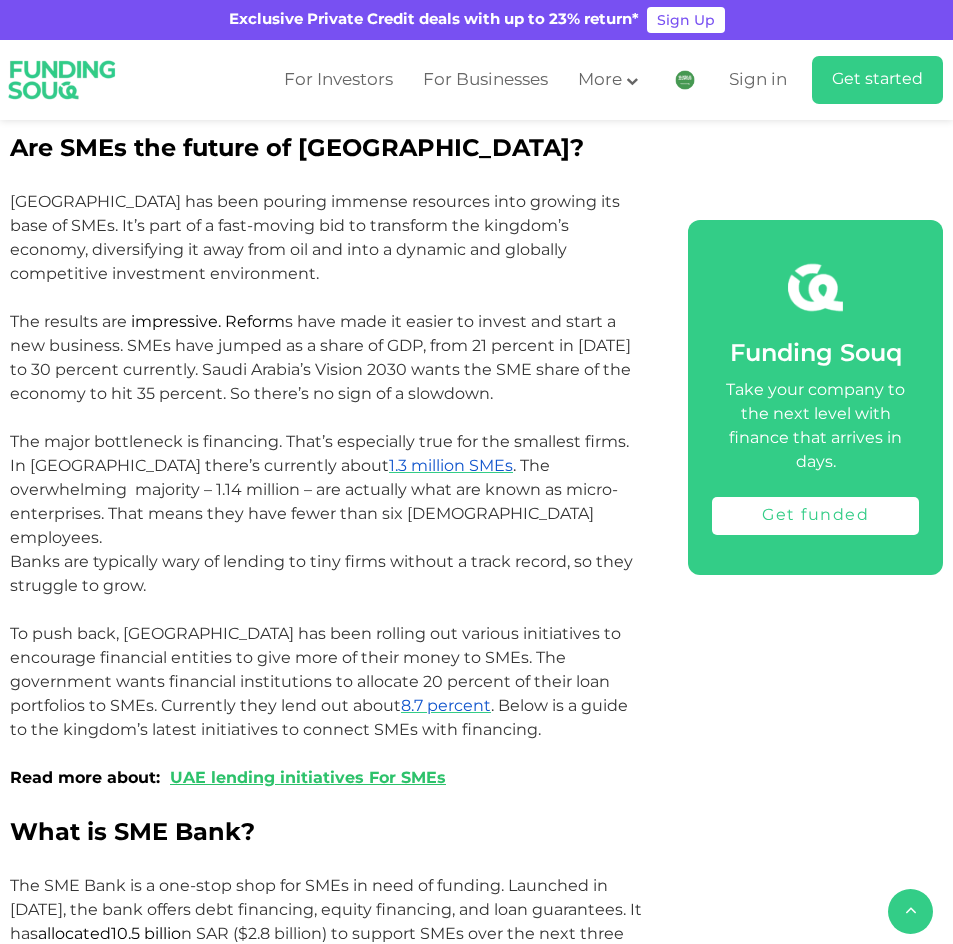 click on "The results are   impressive . Reform s have made it easier to invest and start a new business. SMEs have jumped as a share of GDP, from 21 percent in [DATE] to 30 percent currently. Saudi Arabia’s Vision 2030 wants the SME share of the economy to hit 35 percent. So there’s no sign of a slowdown." at bounding box center (326, 358) 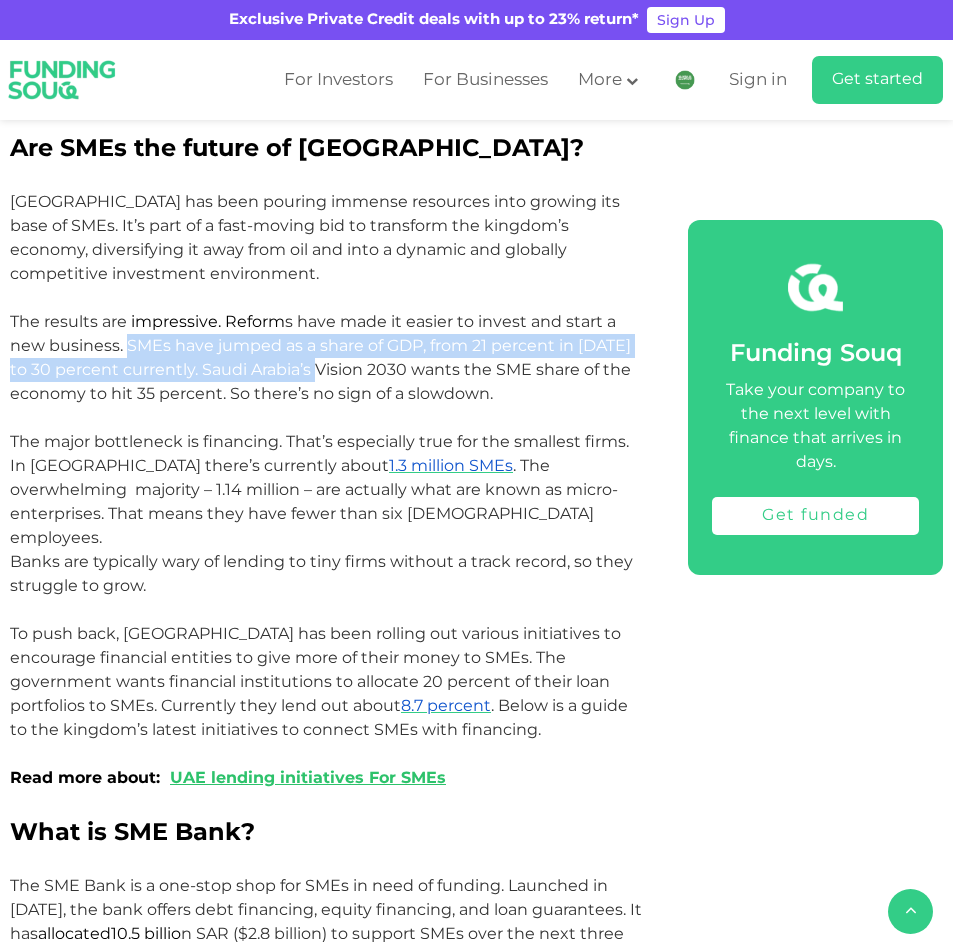 drag, startPoint x: 127, startPoint y: 347, endPoint x: 309, endPoint y: 364, distance: 182.79224 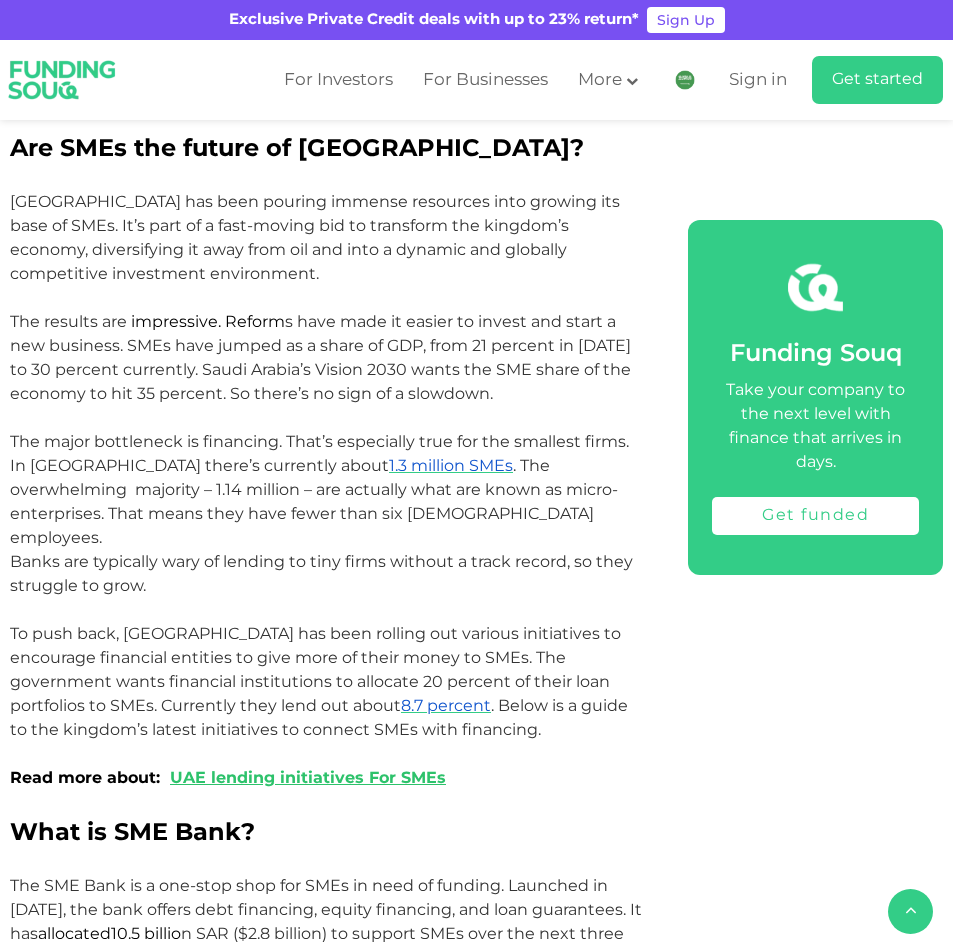 click at bounding box center [326, 418] 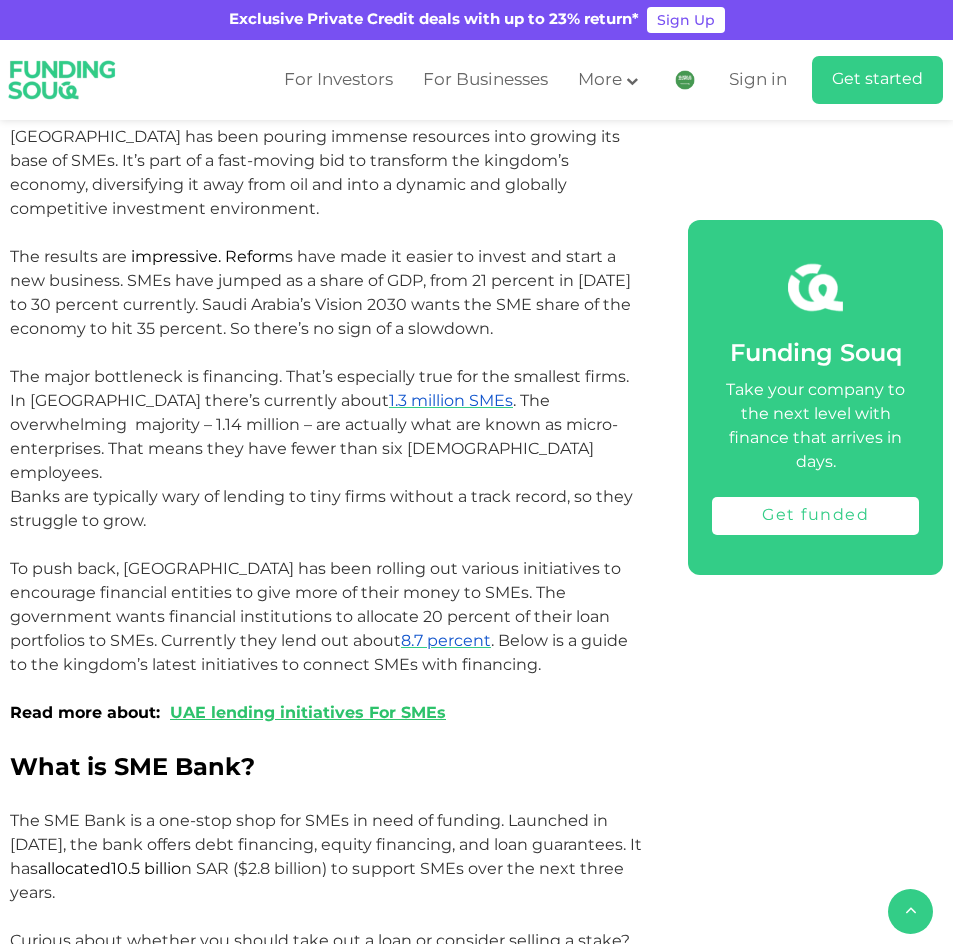 scroll, scrollTop: 1300, scrollLeft: 0, axis: vertical 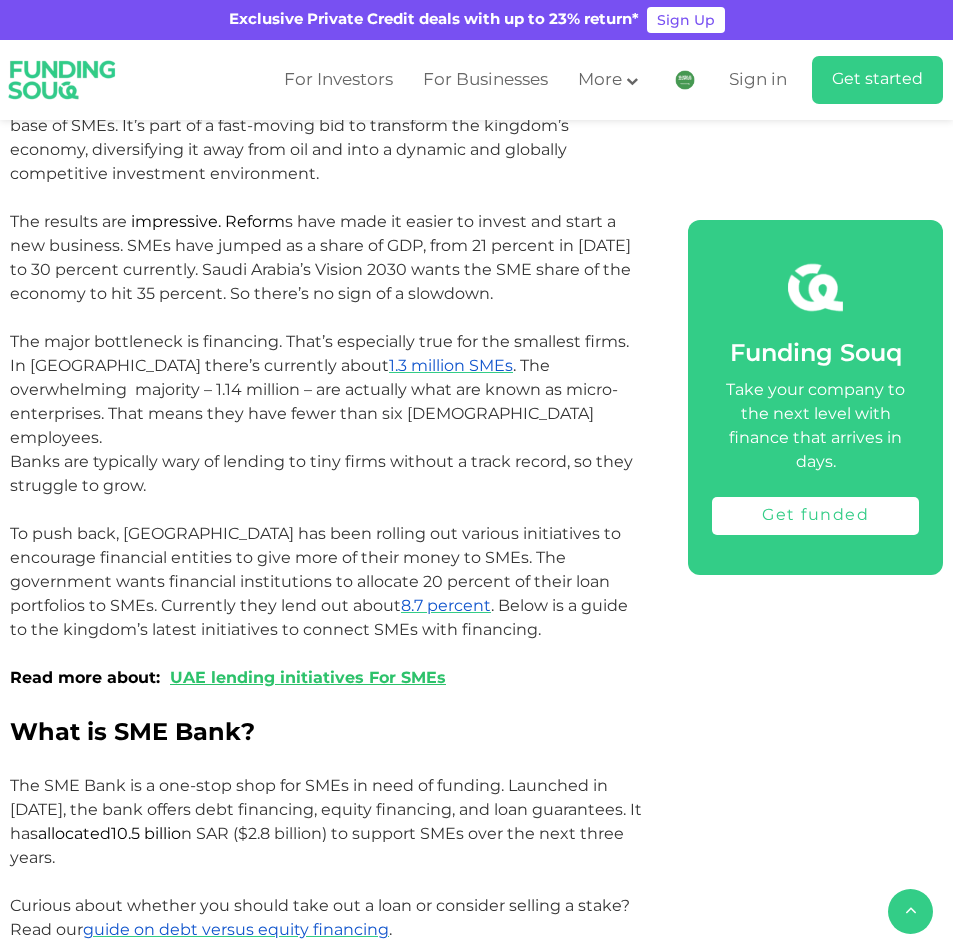 click on "The major bottleneck is financing. That’s especially true for the smallest firms. In [GEOGRAPHIC_DATA] there’s currently about" at bounding box center [319, 353] 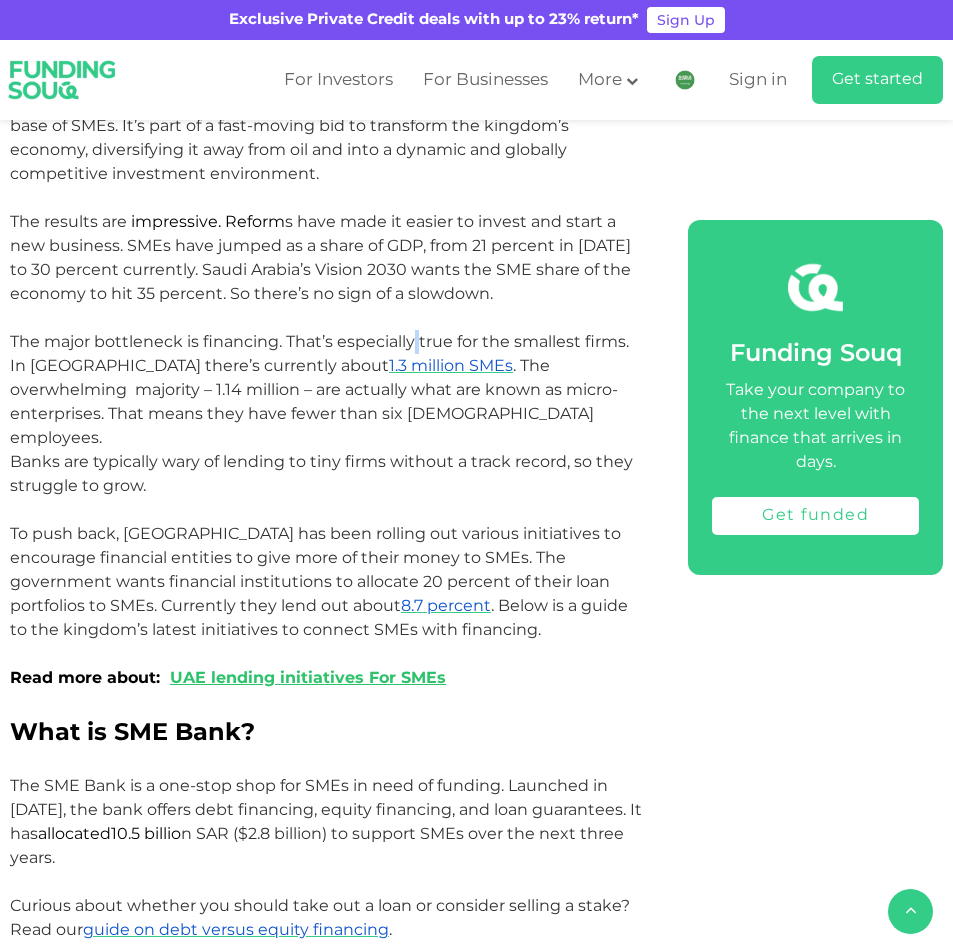 click on "The major bottleneck is financing. That’s especially true for the smallest firms. In [GEOGRAPHIC_DATA] there’s currently about" at bounding box center (319, 353) 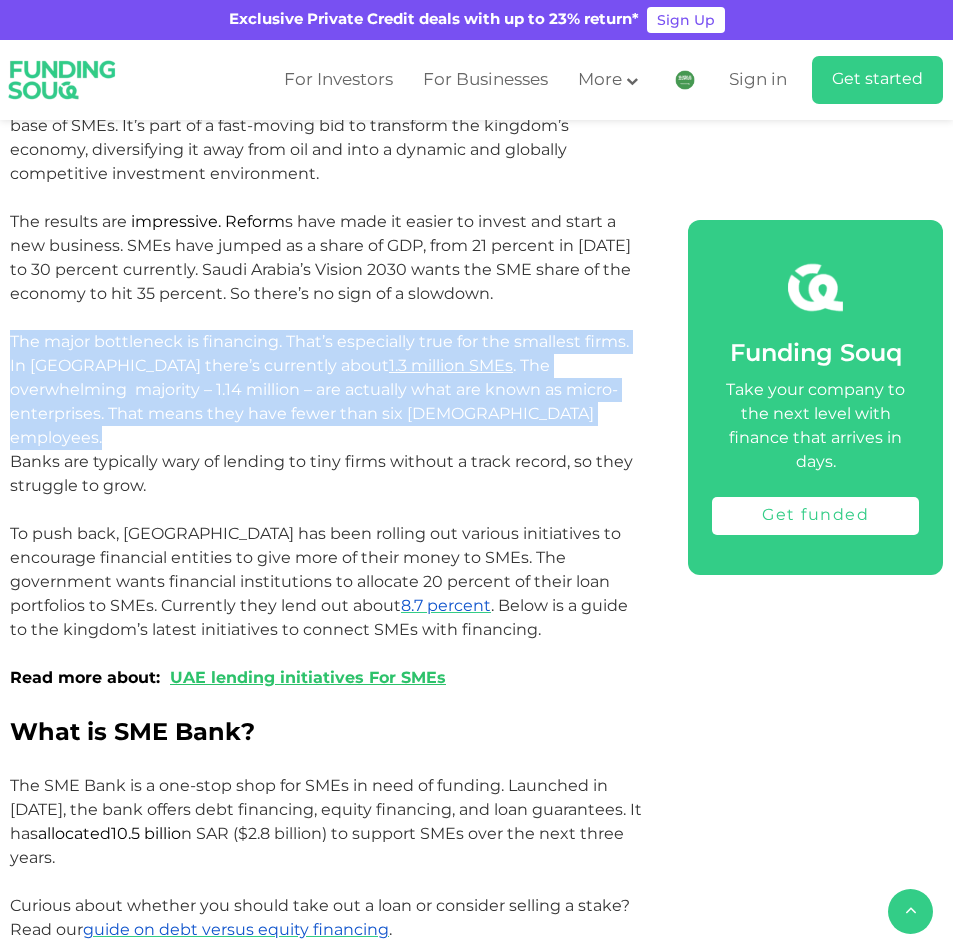 click on "The major bottleneck is financing. That’s especially true for the smallest firms. In [GEOGRAPHIC_DATA] there’s currently about" at bounding box center [319, 353] 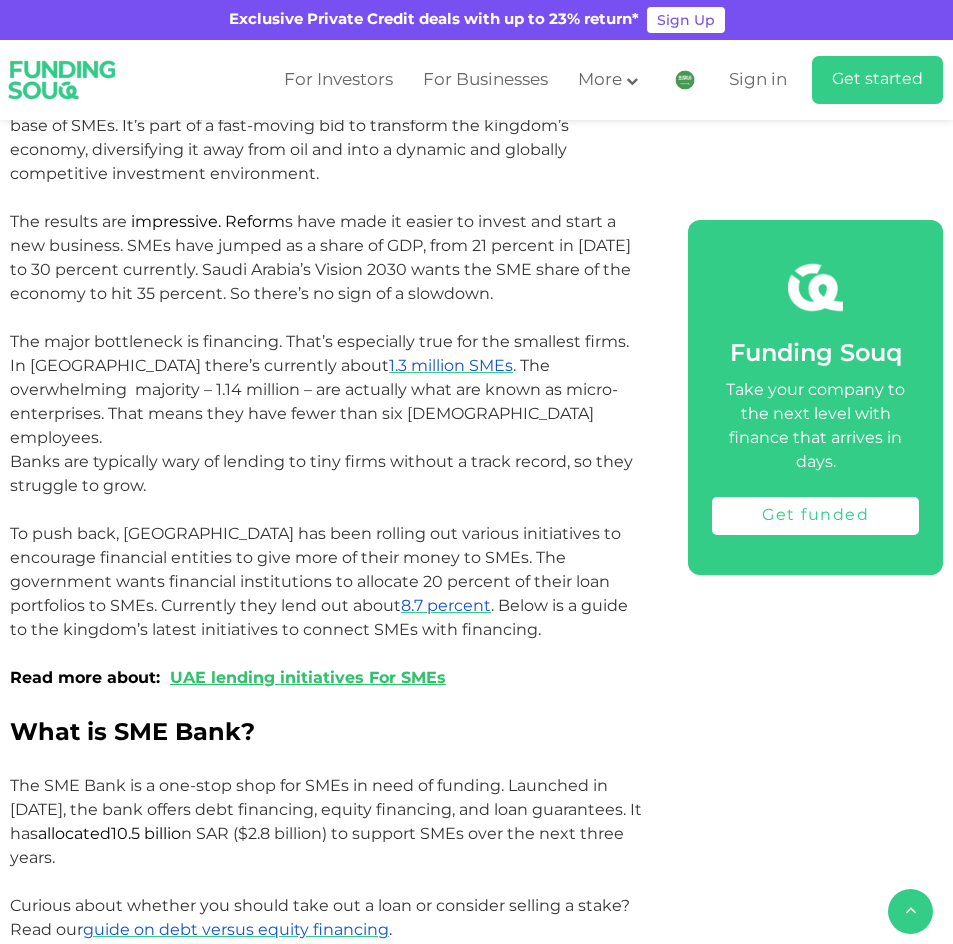 click on "Banks are typically wary of lending to tiny firms without a track record, so they struggle to grow." at bounding box center [321, 473] 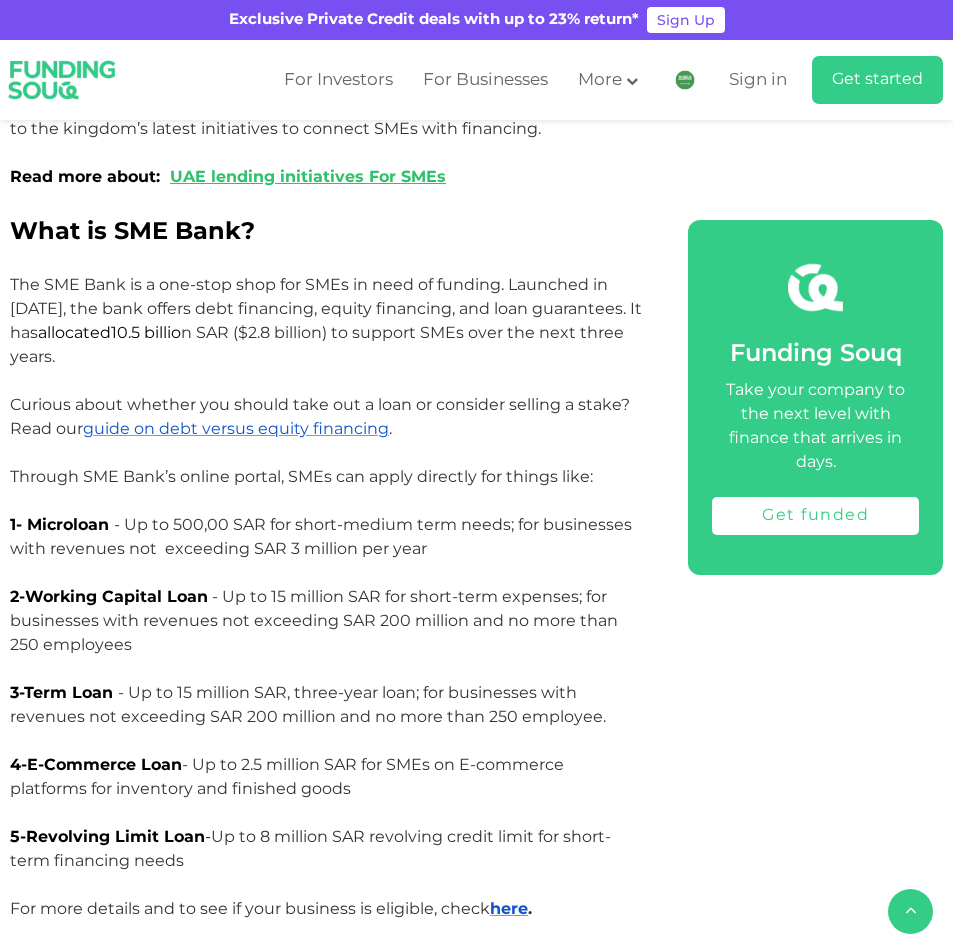 scroll, scrollTop: 1800, scrollLeft: 0, axis: vertical 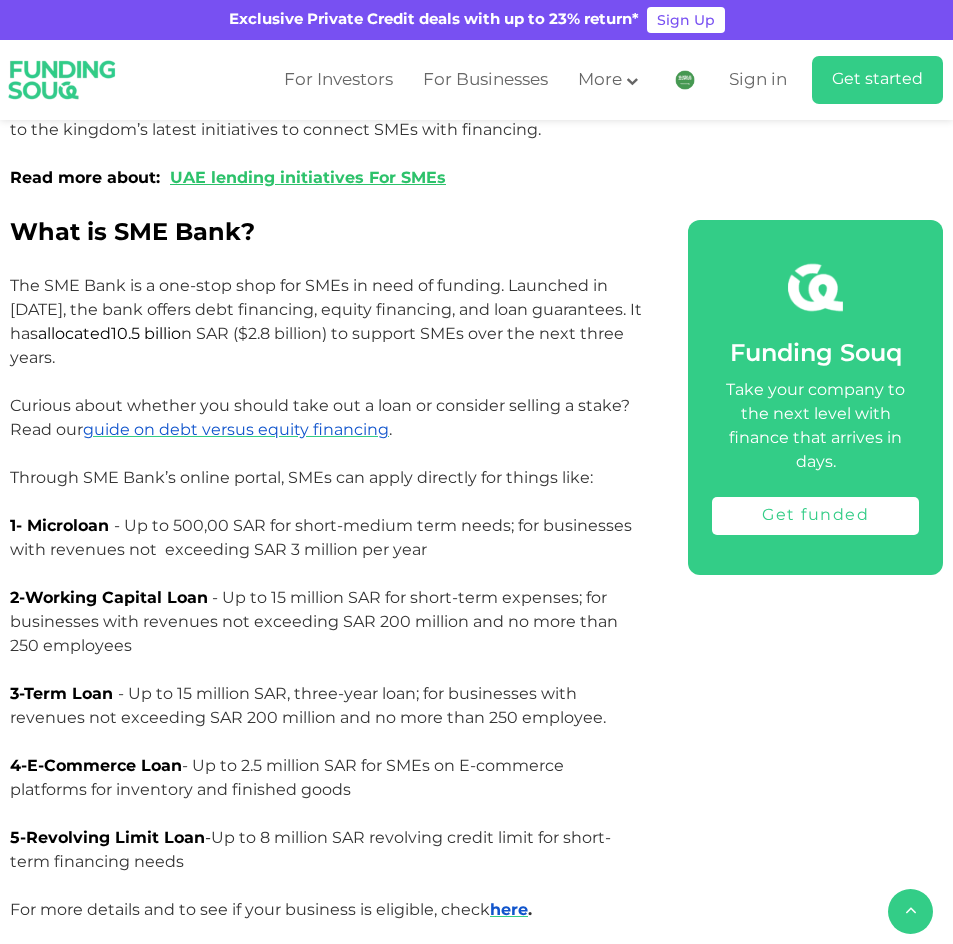click on "Through SME Bank’s online portal, SMEs can apply directly for things like: 1- Microloan   - Up to 500,00 SAR for short-medium term needs; for businesses with revenues not    exceeding SAR 3 million per year 2-  Working Capital Loan   - Up to 15 million SAR for short-term expenses; for businesses with revenues not exceeding SAR 200 million and no more than 250 employees  3-Term Loan   - Up to 15 million SAR, three-year loan; for businesses with revenues not exceeding SAR 200 million and no more than 250 employee. 4-  E-Commerce Loan  - Up to 2.5 million SAR for SMEs on E-commerce platforms for inventory and finished goods 5-  Revolving Limit Loan  -  Up to 8 million SAR revolving credit limit for short-term financing needs" at bounding box center (326, 670) 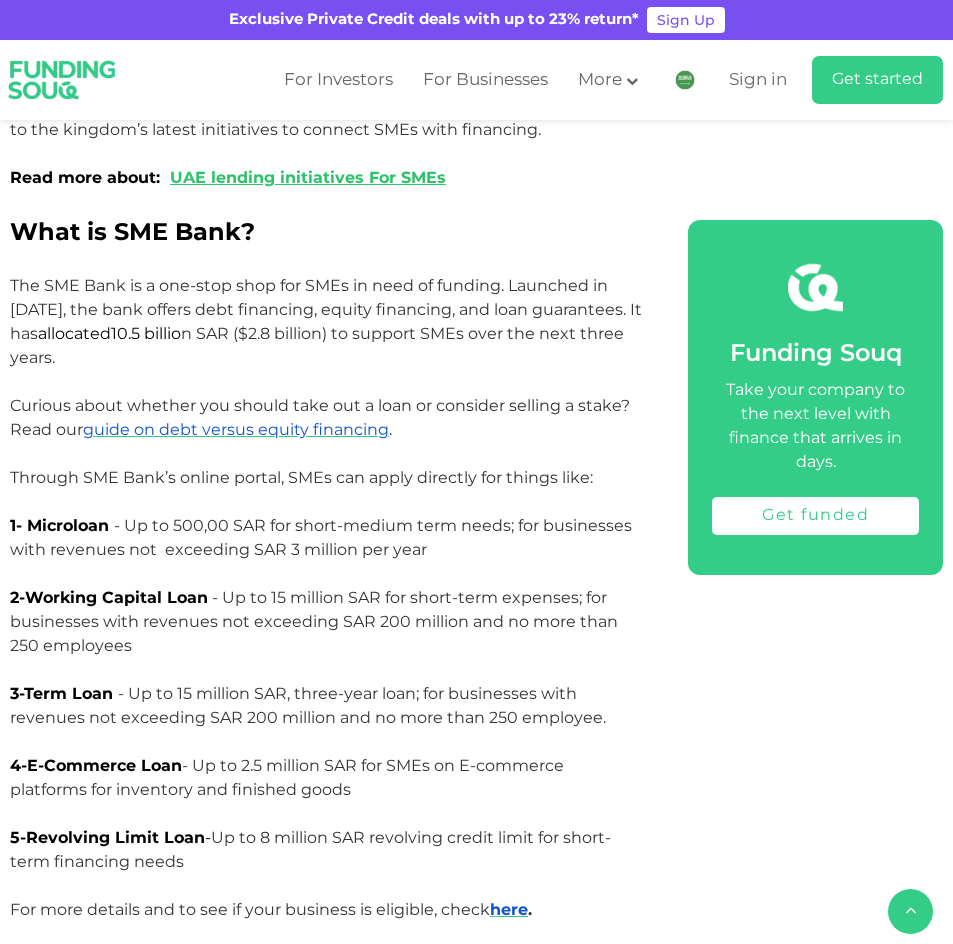 click on "E-Commerce Loan  - Up to 2.5 million SAR for SMEs on E-commerce platforms for inventory and finished goods" at bounding box center (287, 777) 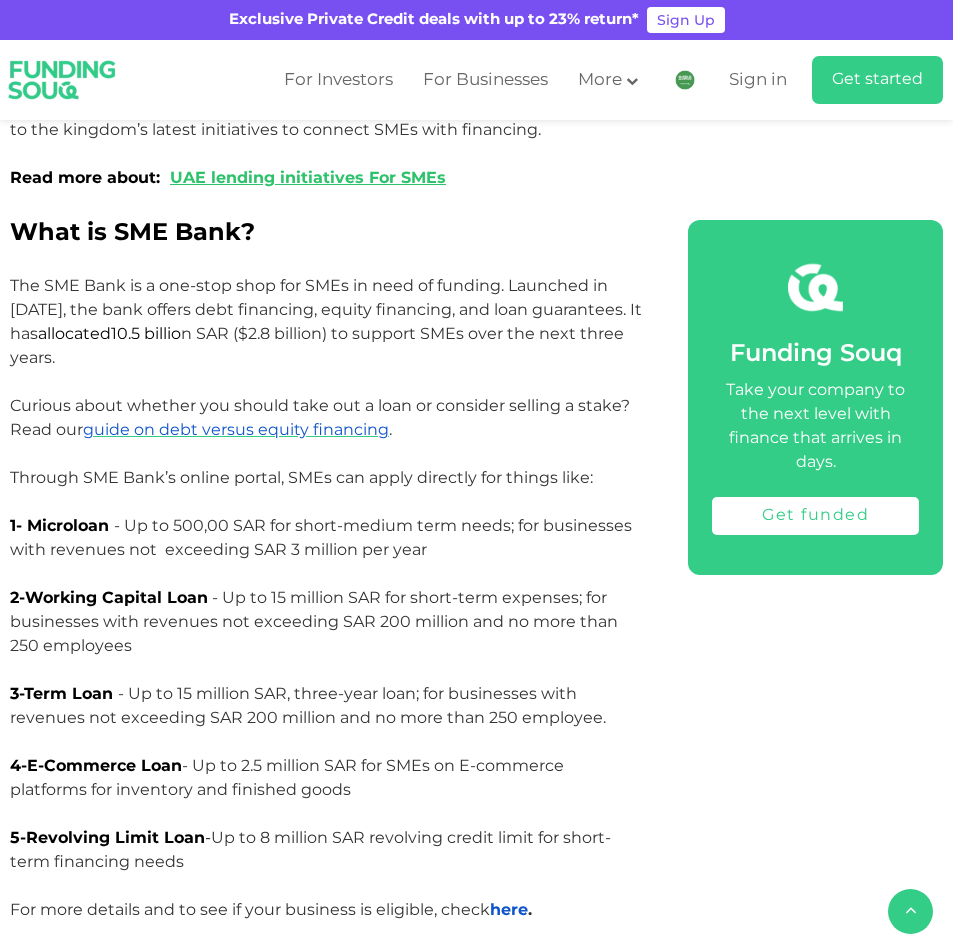 click on "here" at bounding box center [509, 909] 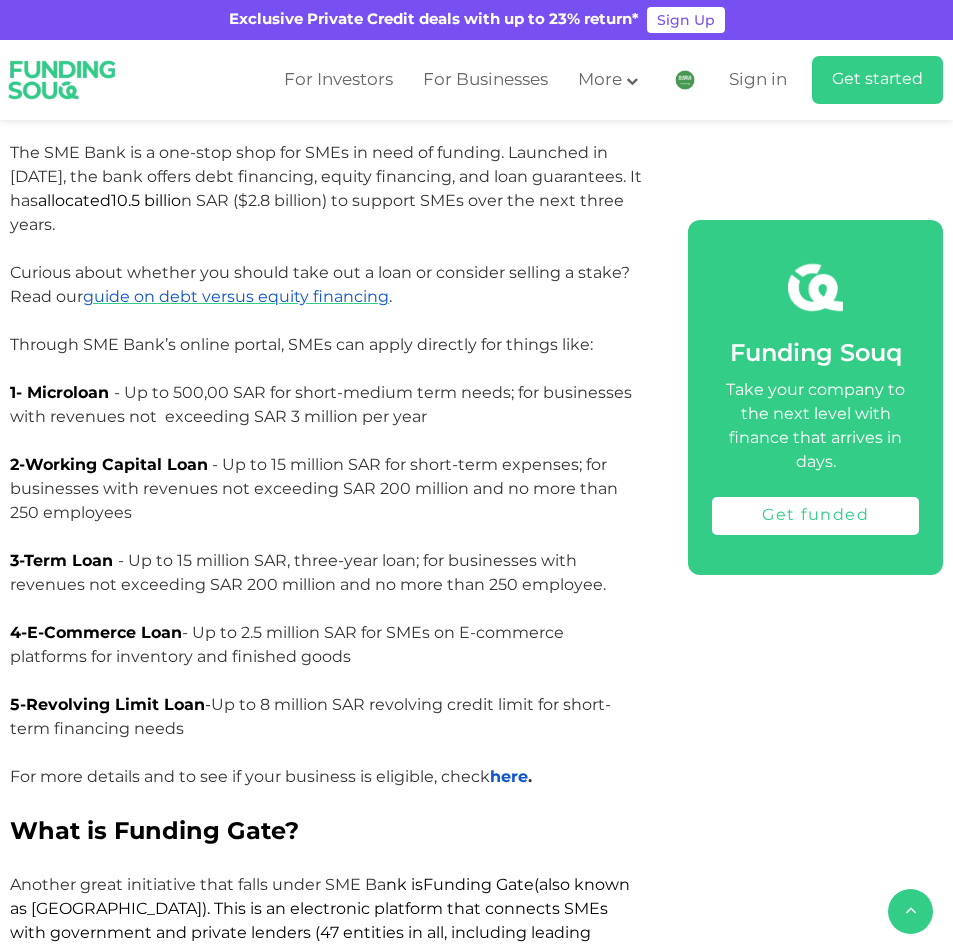 scroll, scrollTop: 1900, scrollLeft: 0, axis: vertical 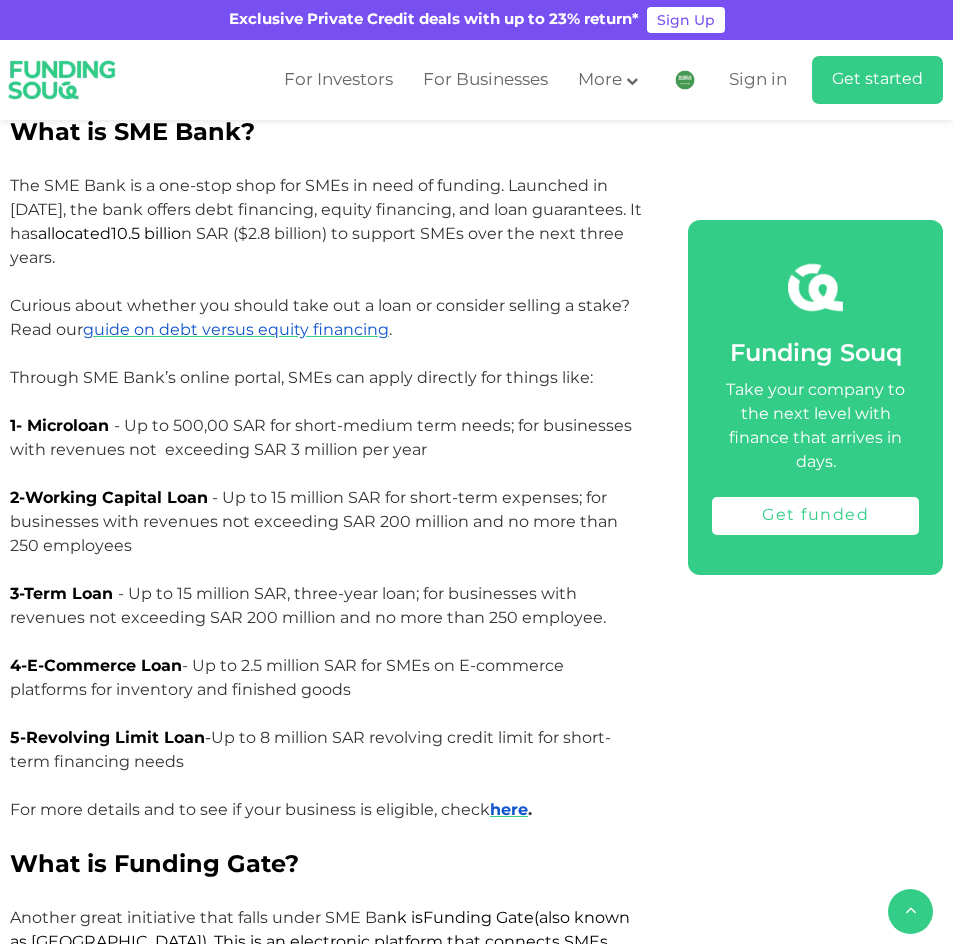 click on "1- Microloan   - Up to 500,00 SAR for short-medium term needs; for businesses with revenues not    exceeding SAR 3 million per year" at bounding box center [321, 437] 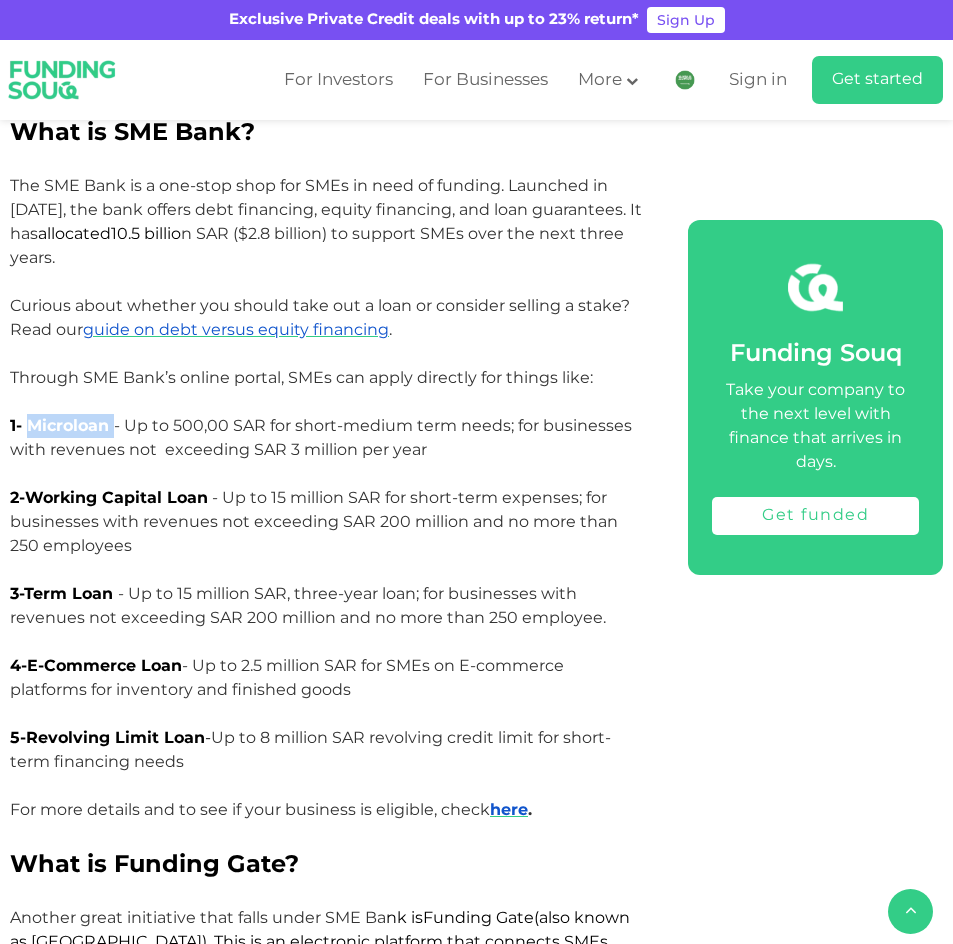 click on "1- Microloan" at bounding box center (59, 425) 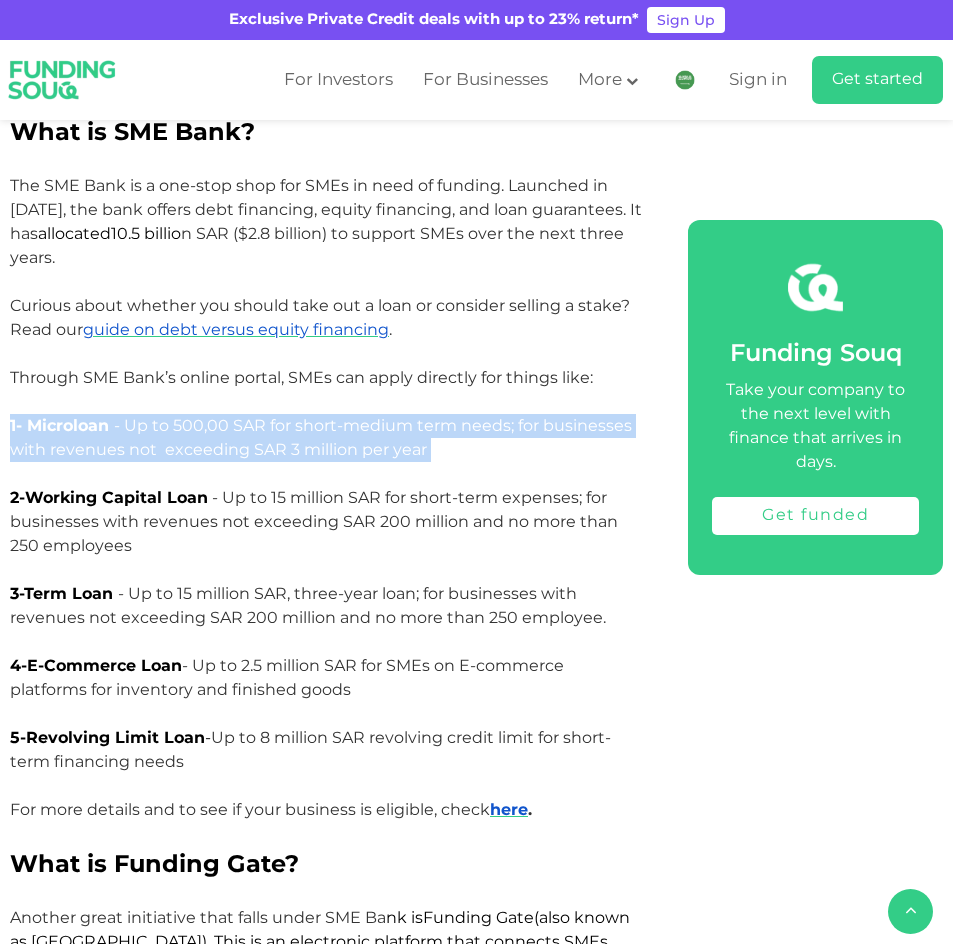 click on "1- Microloan" at bounding box center [59, 425] 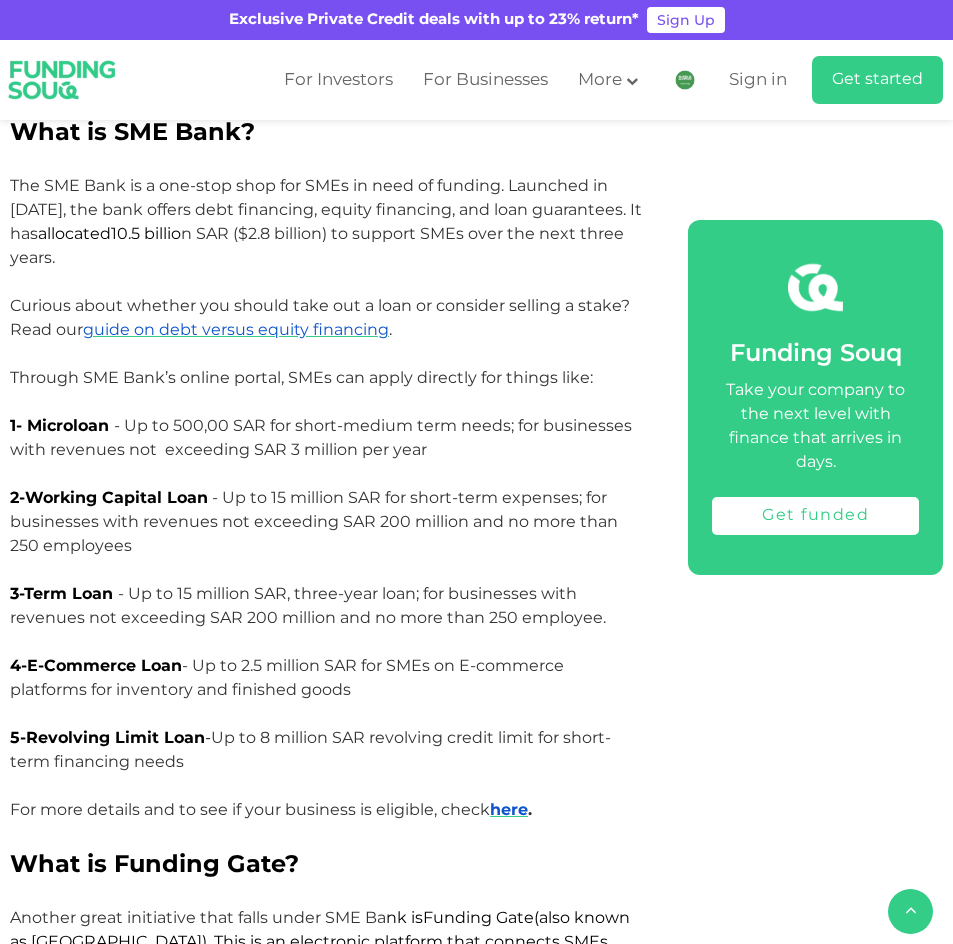 click on "Through SME Bank’s online portal, SMEs can apply directly for things like: 1- Microloan   - Up to 500,00 SAR for short-medium term needs; for businesses with revenues not    exceeding SAR 3 million per year 2-  Working Capital Loan   - Up to 15 million SAR for short-term expenses; for businesses with revenues not exceeding SAR 200 million and no more than 250 employees  3-Term Loan   - Up to 15 million SAR, three-year loan; for businesses with revenues not exceeding SAR 200 million and no more than 250 employee. 4-  E-Commerce Loan  - Up to 2.5 million SAR for SMEs on E-commerce platforms for inventory and finished goods 5-  Revolving Limit Loan  -  Up to 8 million SAR revolving credit limit for short-term financing needs" at bounding box center [326, 570] 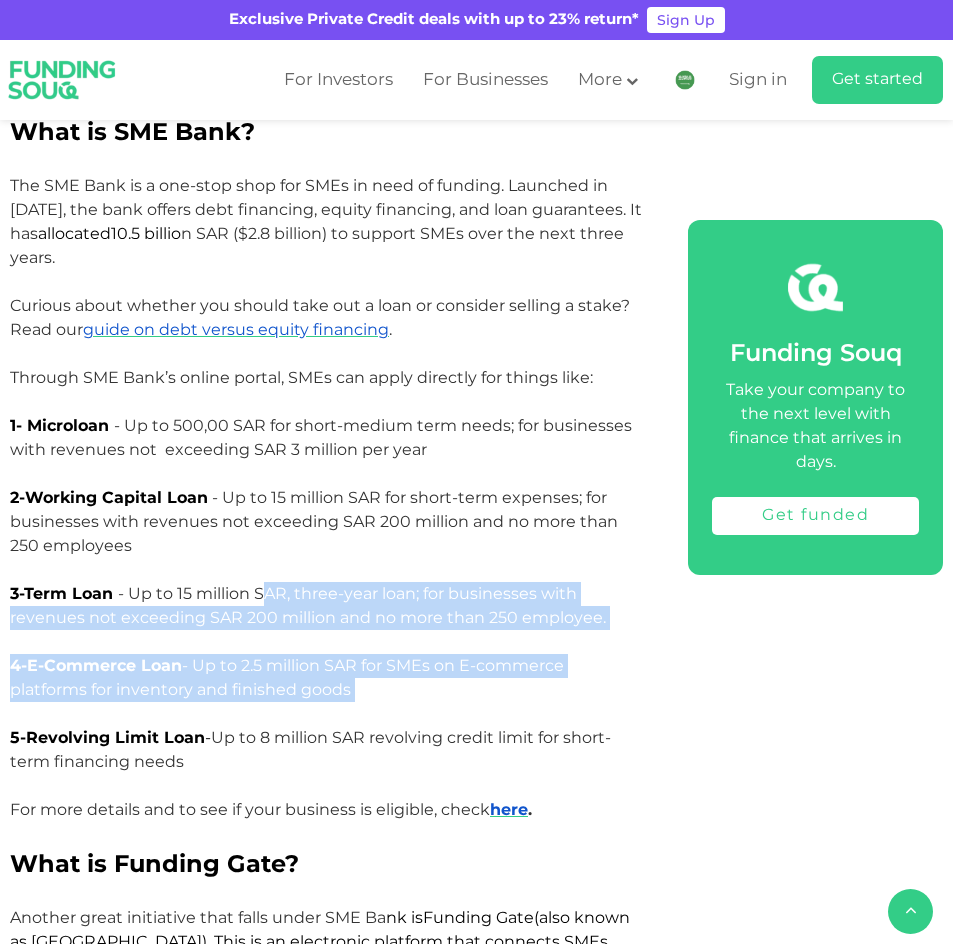 drag, startPoint x: 269, startPoint y: 574, endPoint x: 280, endPoint y: 685, distance: 111.54372 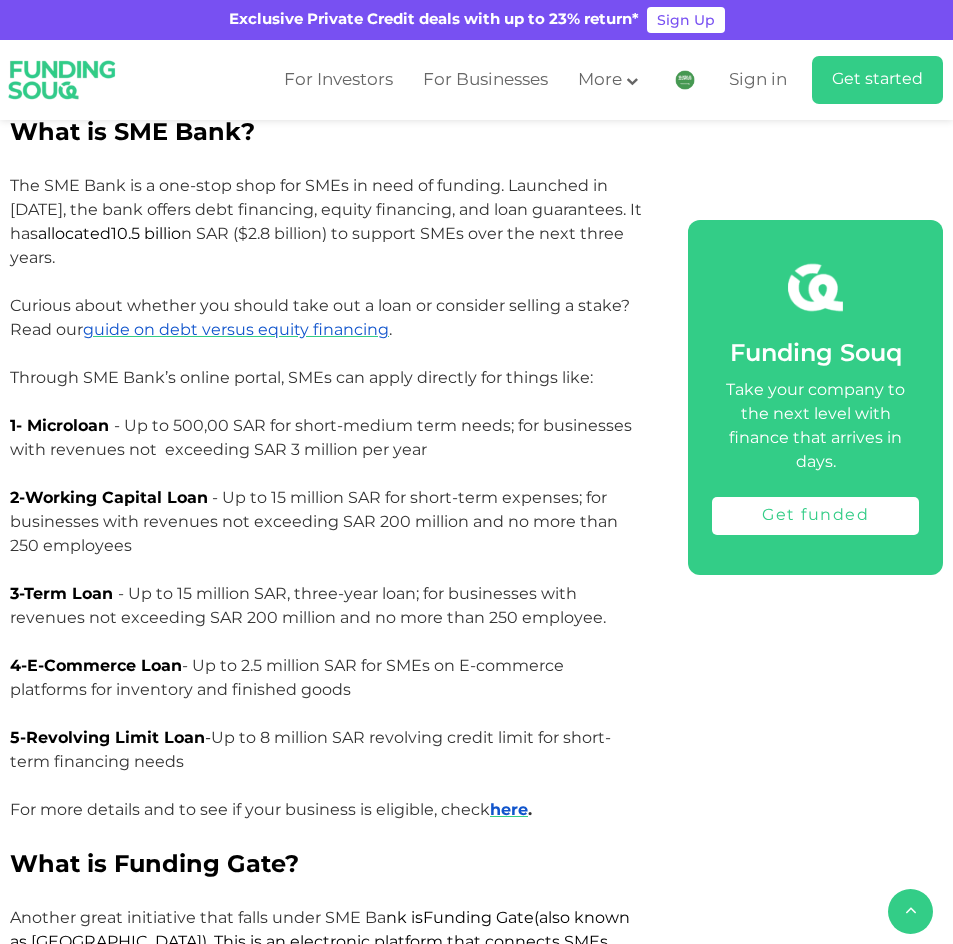 click on "Revolving Limit Loan  -  Up to 8 million SAR revolving credit limit for short-term financing needs" at bounding box center (310, 749) 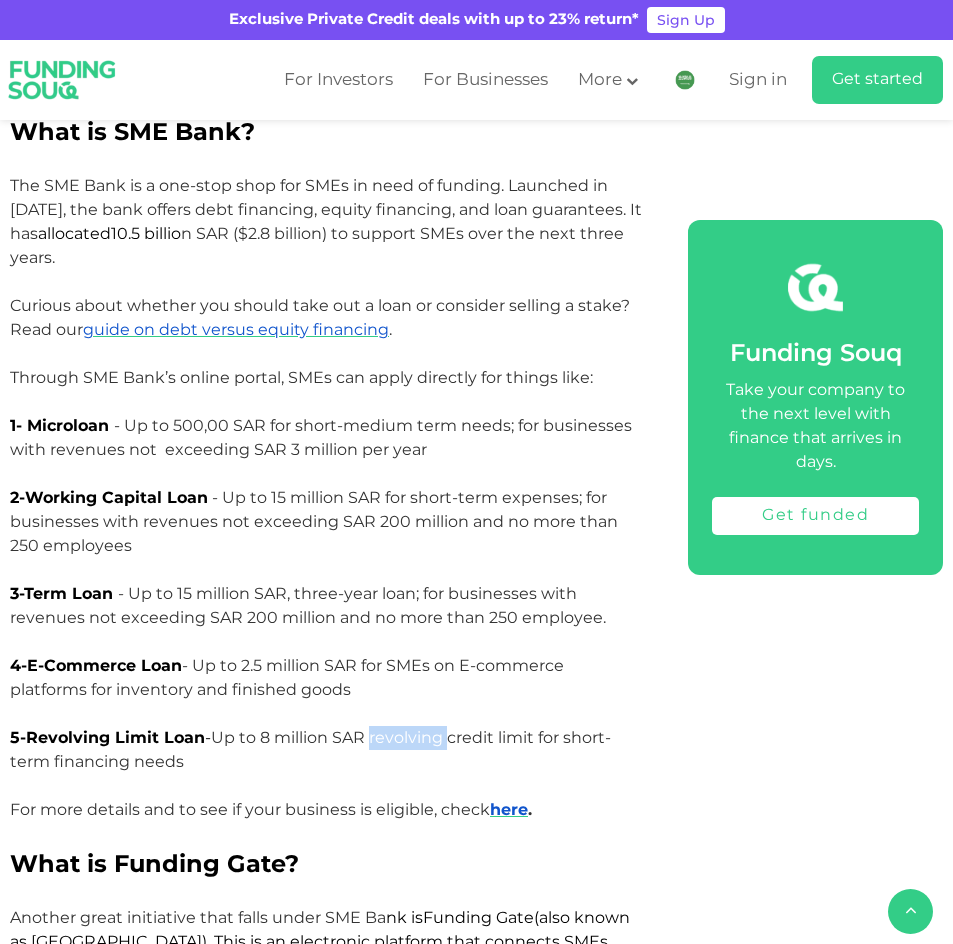 click on "Revolving Limit Loan  -  Up to 8 million SAR revolving credit limit for short-term financing needs" at bounding box center (310, 749) 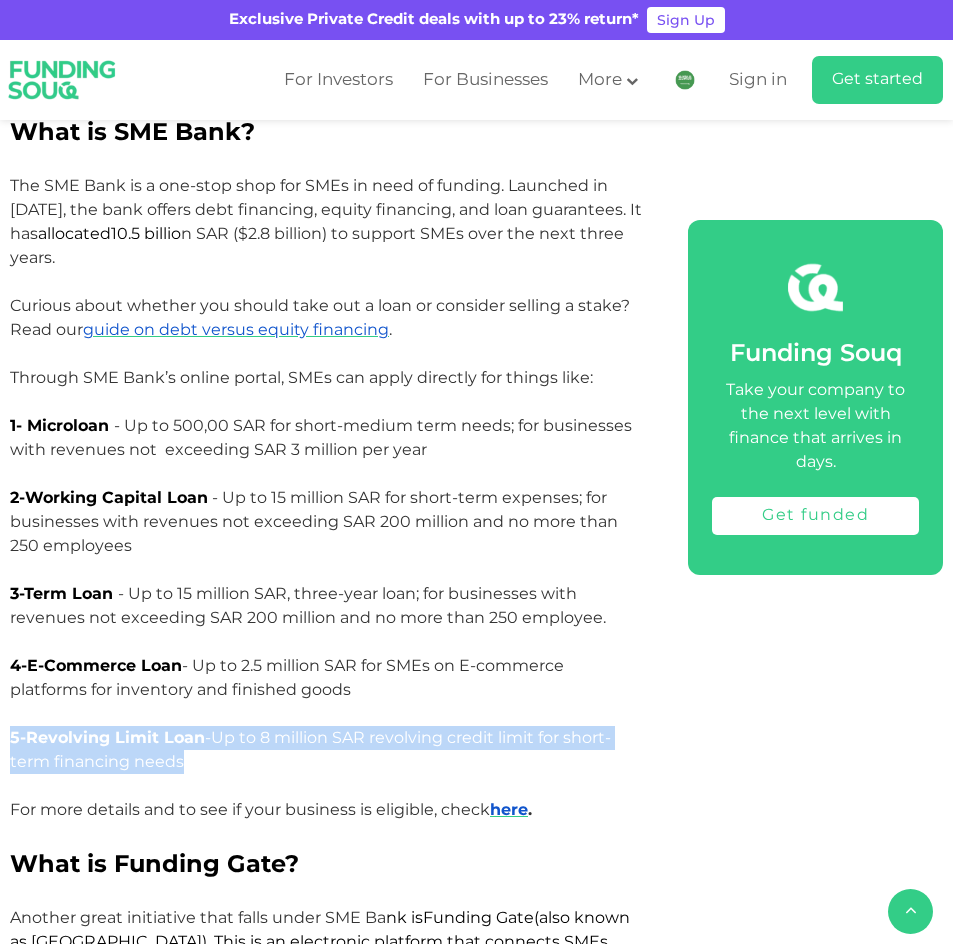 click on "Revolving Limit Loan  -  Up to 8 million SAR revolving credit limit for short-term financing needs" at bounding box center (310, 749) 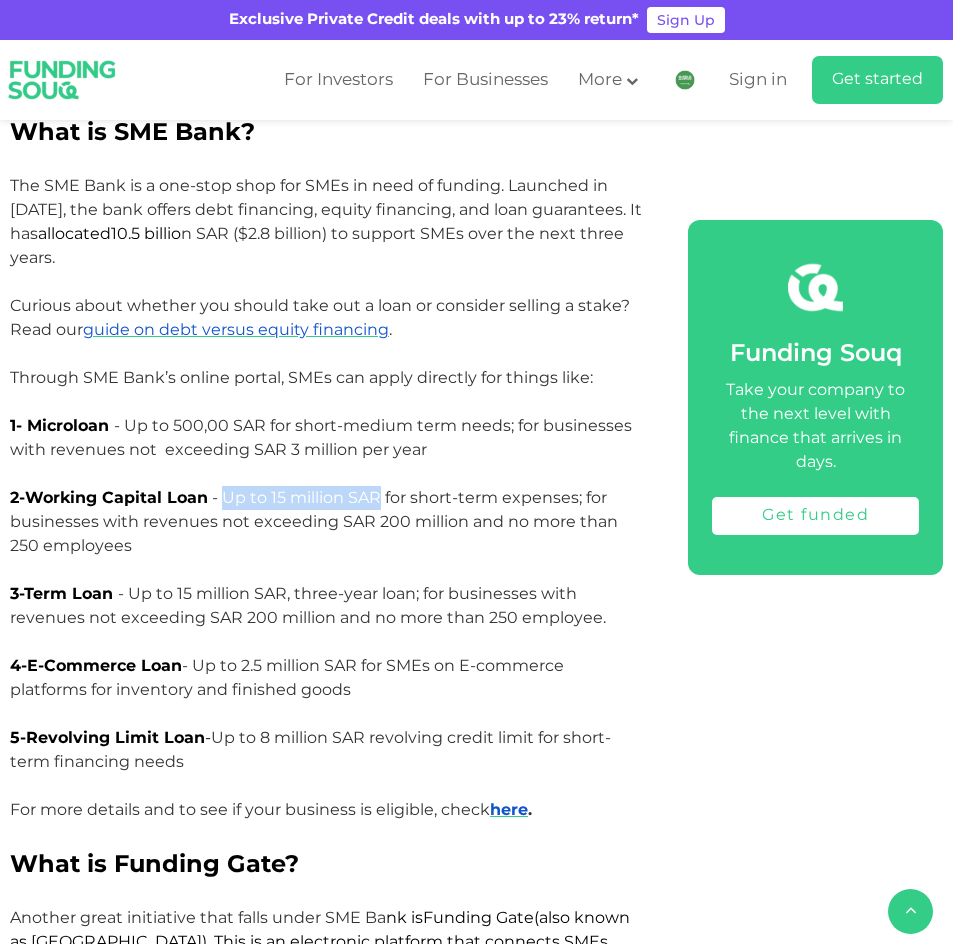 drag, startPoint x: 229, startPoint y: 471, endPoint x: 382, endPoint y: 470, distance: 153.00327 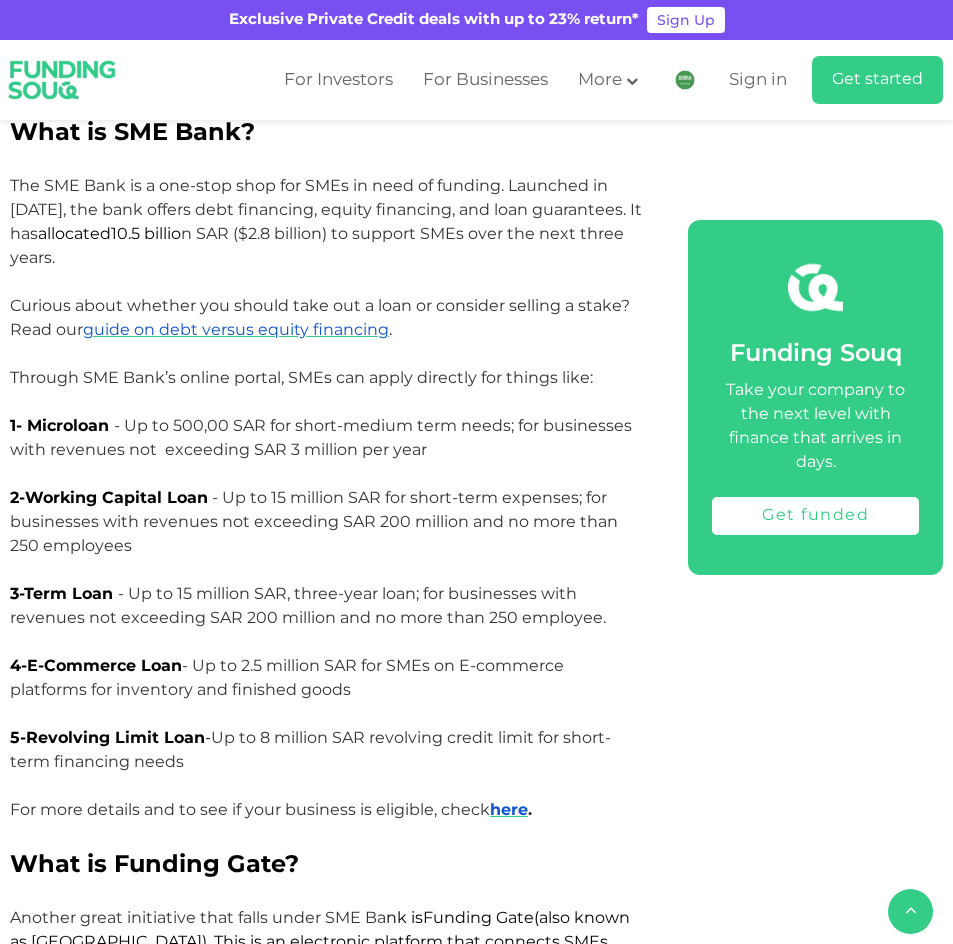 click on "Working Capital Loan   - Up to 15 million SAR for short-term expenses; for businesses with revenues not exceeding SAR 200 million and no more than 250 employees" at bounding box center (314, 521) 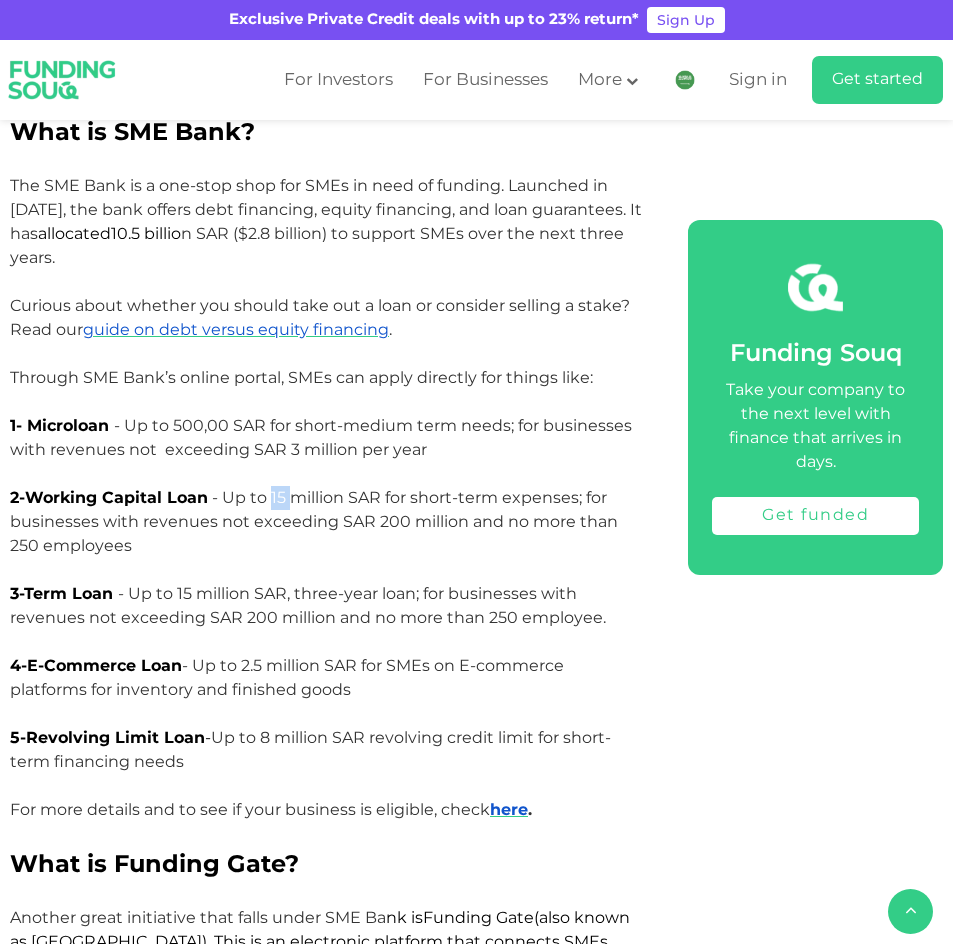 click on "Working Capital Loan   - Up to 15 million SAR for short-term expenses; for businesses with revenues not exceeding SAR 200 million and no more than 250 employees" at bounding box center [314, 521] 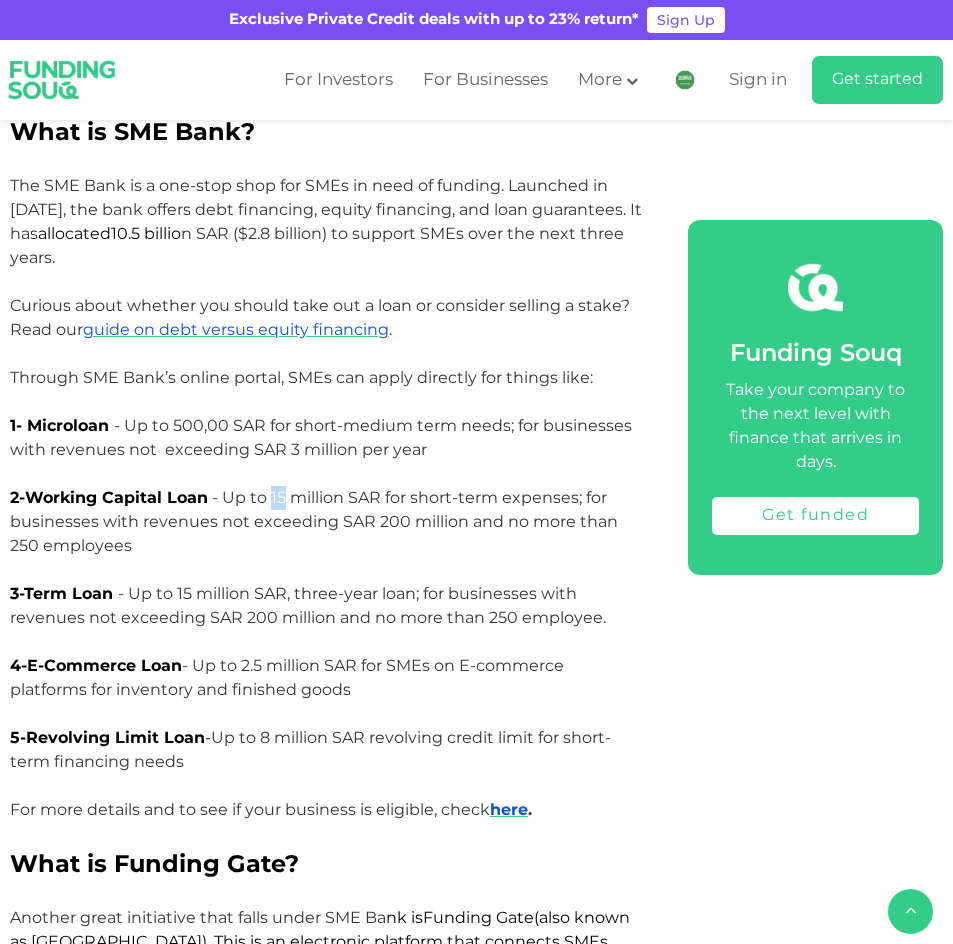 click on "Working Capital Loan   - Up to 15 million SAR for short-term expenses; for businesses with revenues not exceeding SAR 200 million and no more than 250 employees" at bounding box center (314, 521) 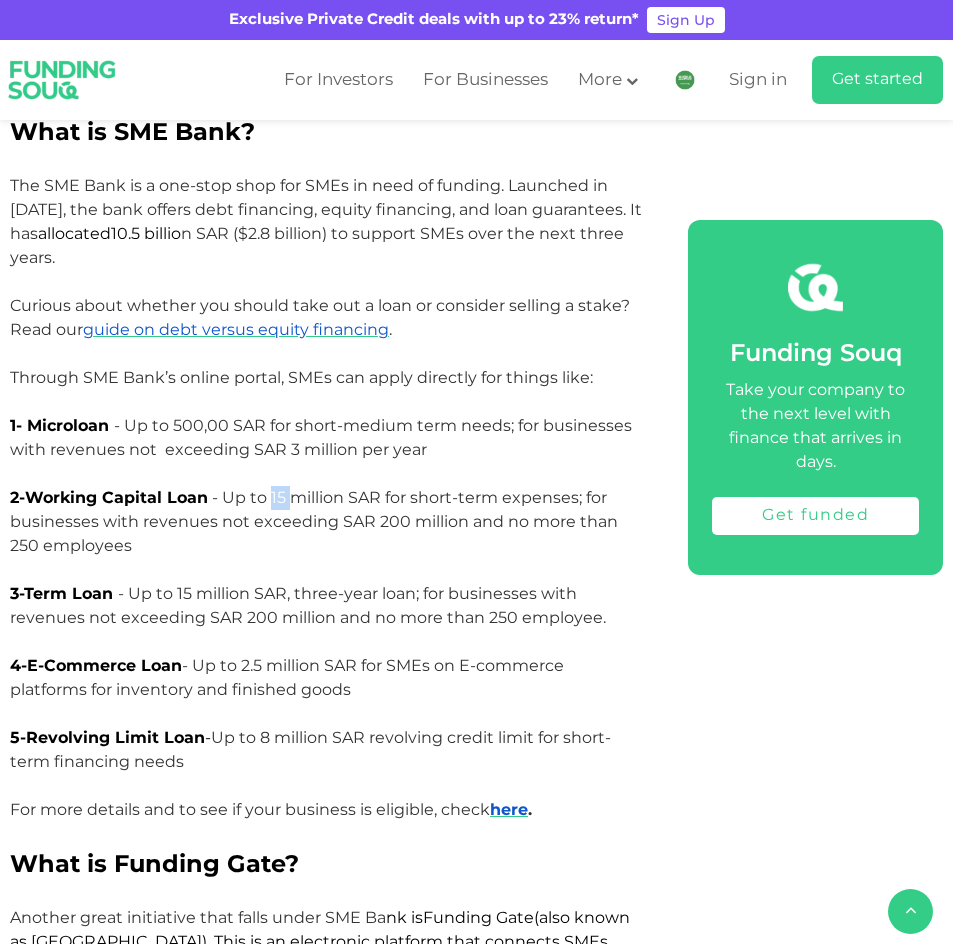 click on "Working Capital Loan   - Up to 15 million SAR for short-term expenses; for businesses with revenues not exceeding SAR 200 million and no more than 250 employees" at bounding box center [314, 521] 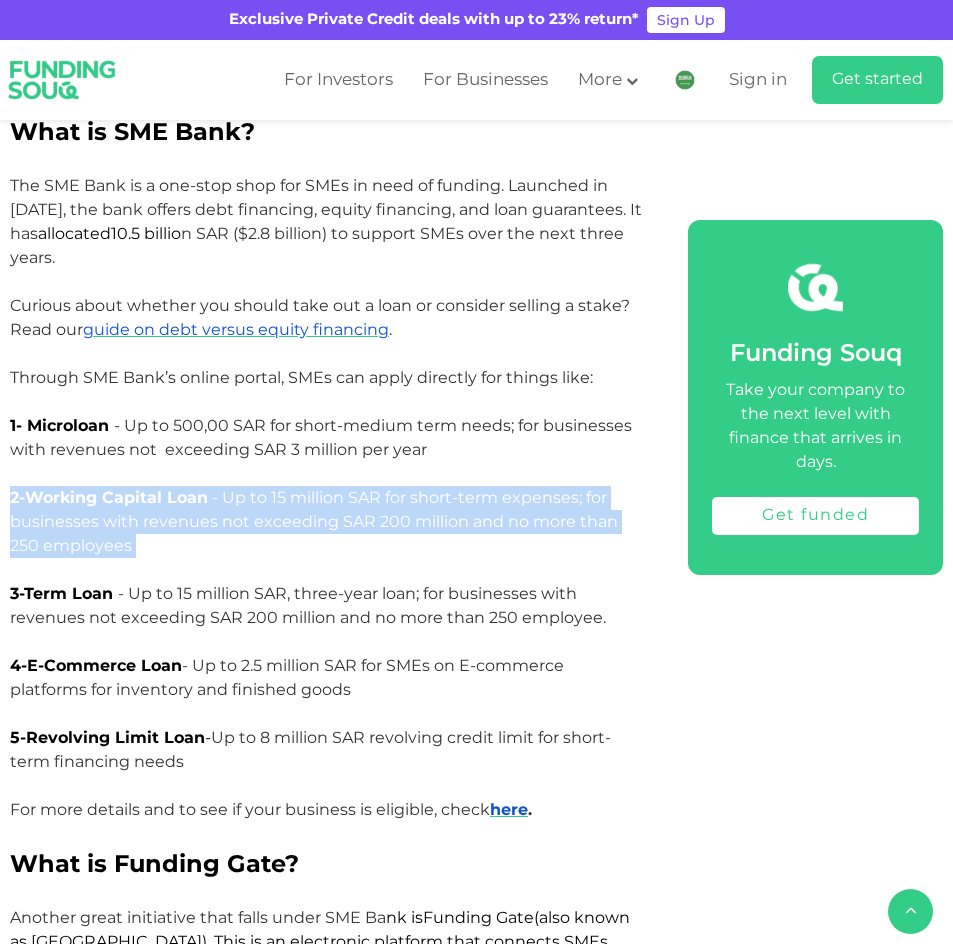 click on "Working Capital Loan   - Up to 15 million SAR for short-term expenses; for businesses with revenues not exceeding SAR 200 million and no more than 250 employees" at bounding box center (314, 521) 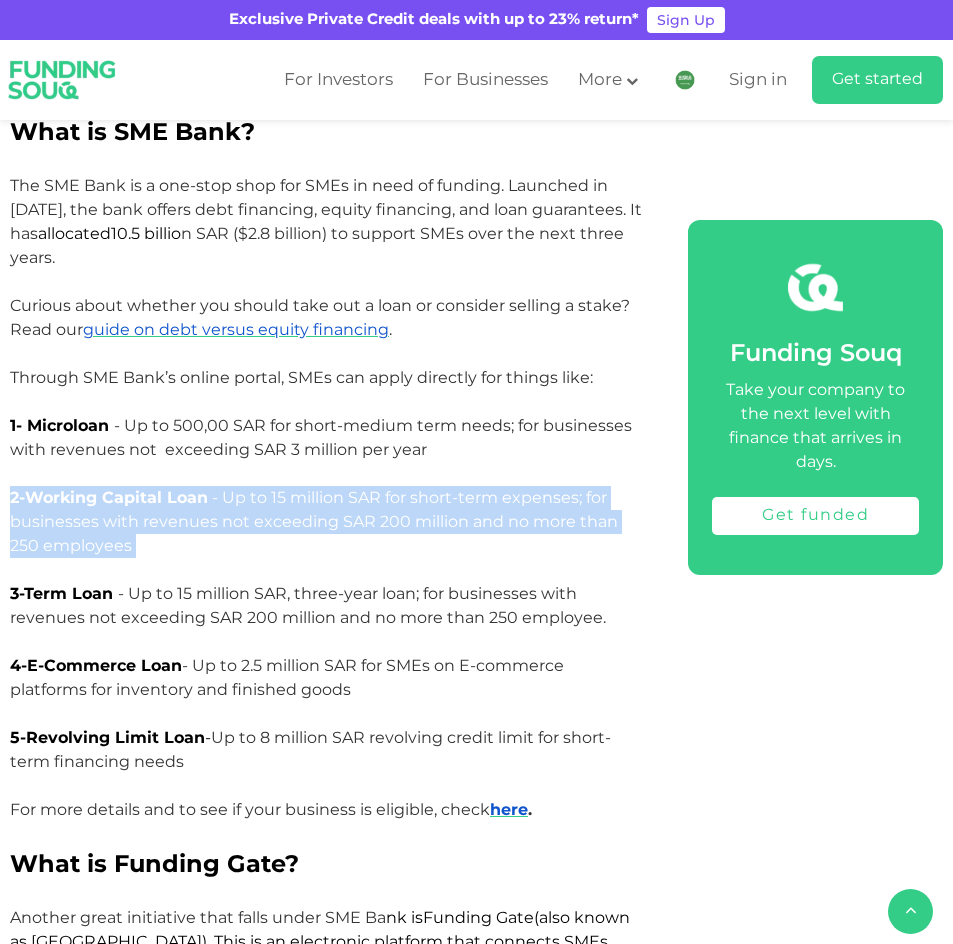 click on "Working Capital Loan   - Up to 15 million SAR for short-term expenses; for businesses with revenues not exceeding SAR 200 million and no more than 250 employees" at bounding box center [314, 521] 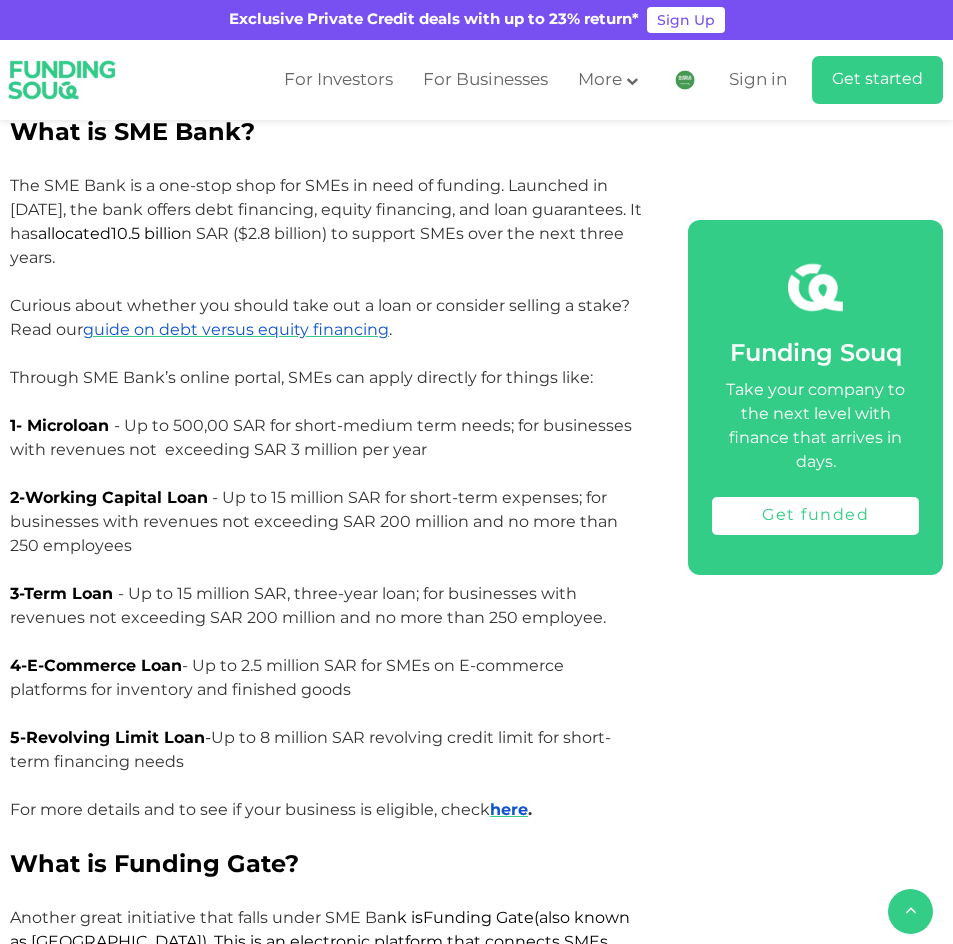 drag, startPoint x: 222, startPoint y: 469, endPoint x: 416, endPoint y: 505, distance: 197.31194 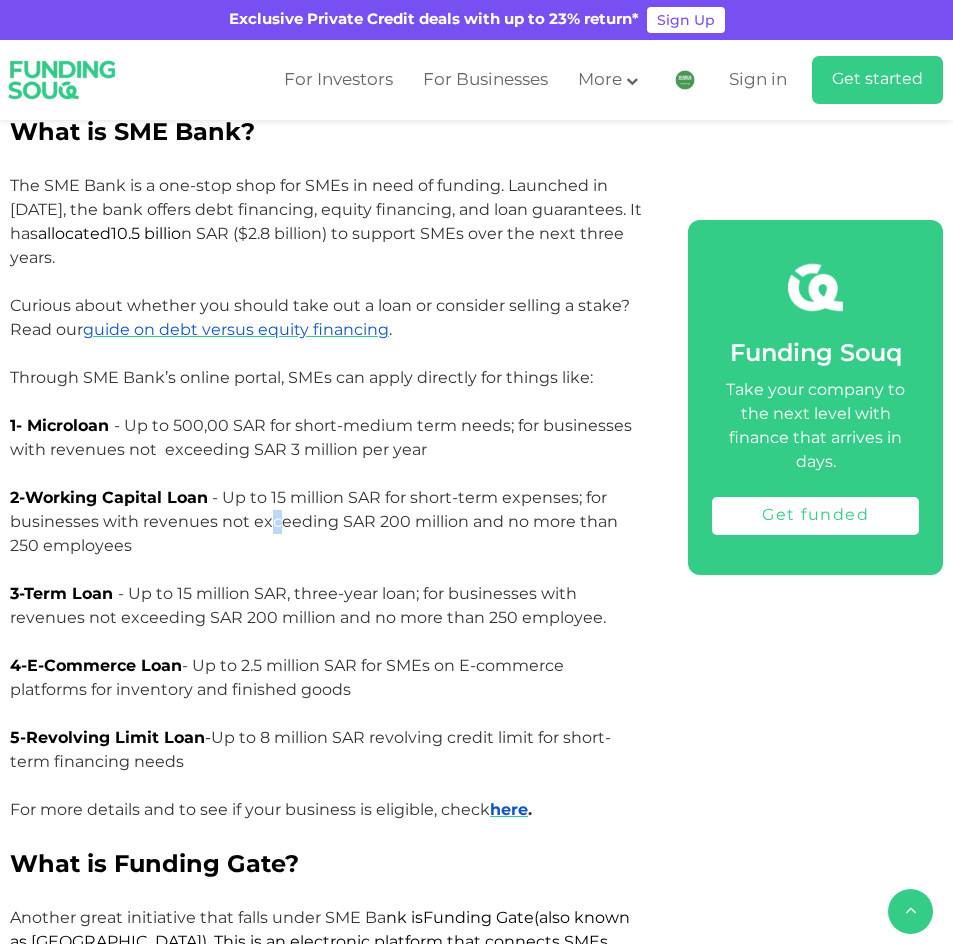 click on "Working Capital Loan   - Up to 15 million SAR for short-term expenses; for businesses with revenues not exceeding SAR 200 million and no more than 250 employees" at bounding box center [314, 521] 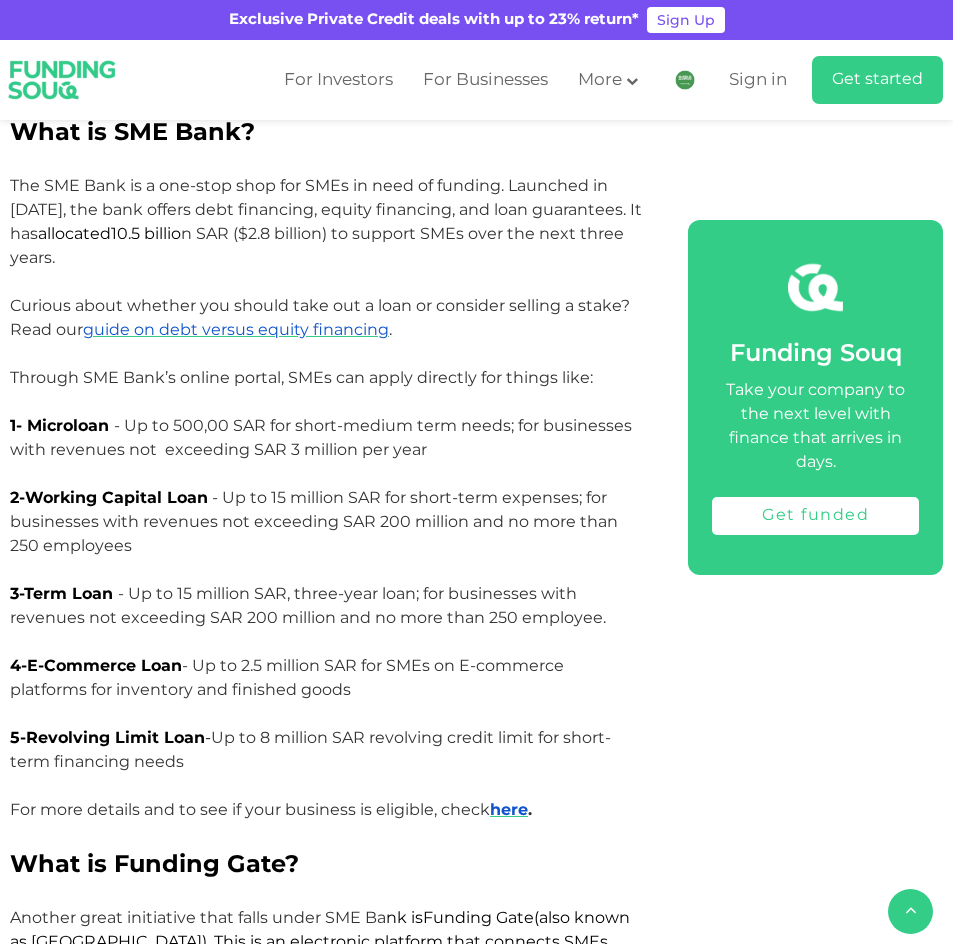drag, startPoint x: 267, startPoint y: 485, endPoint x: 266, endPoint y: 496, distance: 11.045361 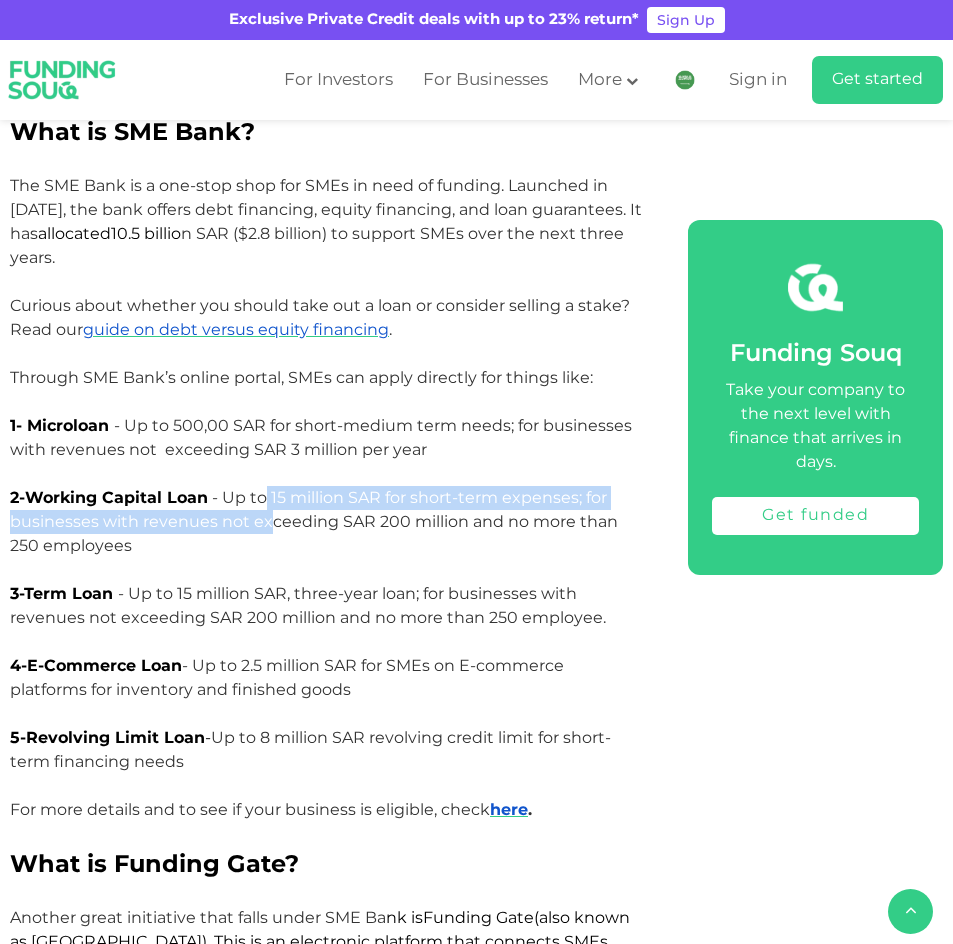 click on "Working Capital Loan   - Up to 15 million SAR for short-term expenses; for businesses with revenues not exceeding SAR 200 million and no more than 250 employees" at bounding box center [314, 521] 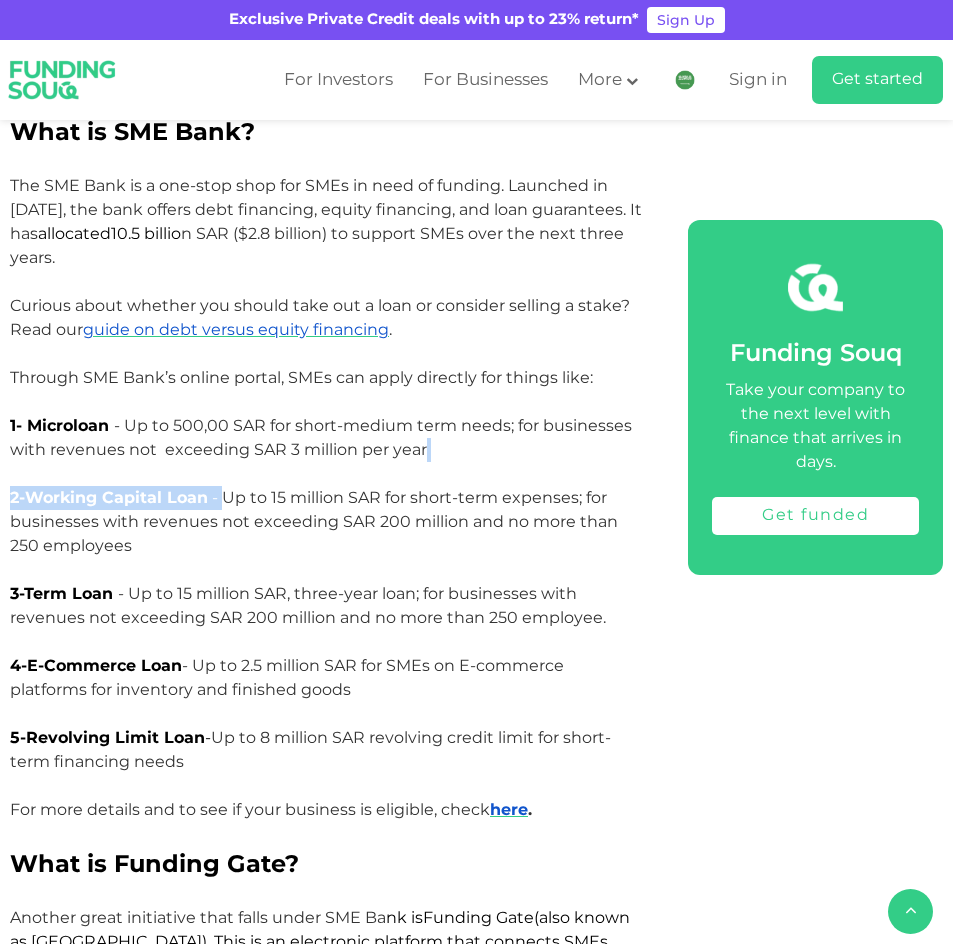 drag, startPoint x: 226, startPoint y: 478, endPoint x: 300, endPoint y: 449, distance: 79.47956 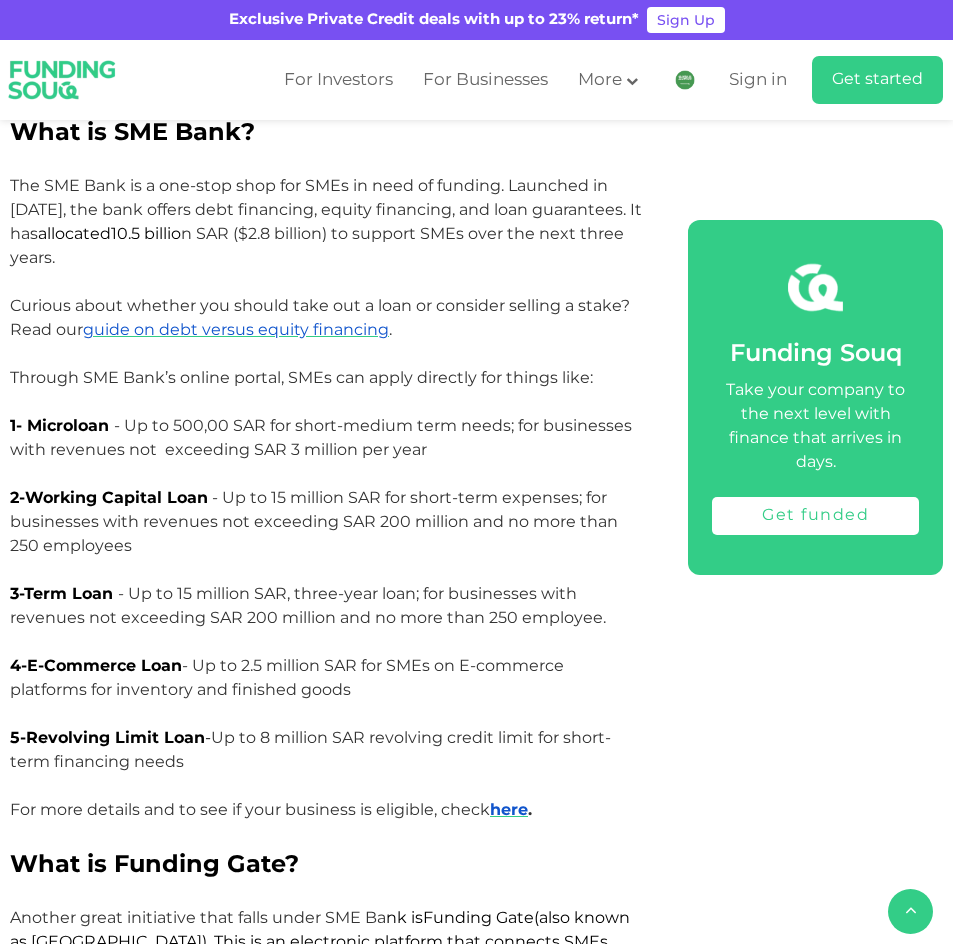 click on "Working Capital Loan   - Up to 15 million SAR for short-term expenses; for businesses with revenues not exceeding SAR 200 million and no more than 250 employees" at bounding box center [314, 521] 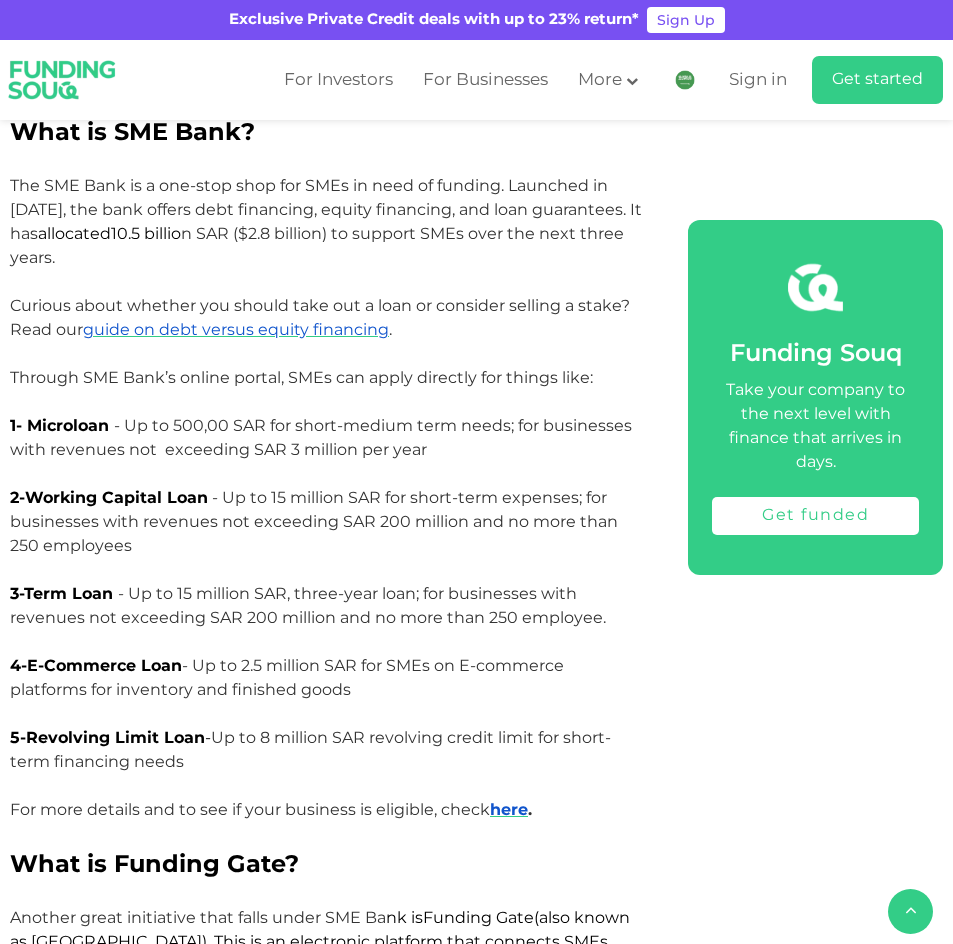 click on "3-Term Loan   - Up to 15 million SAR, three-year loan; for businesses with revenues not exceeding SAR 200 million and no more than 250 employee." at bounding box center [308, 605] 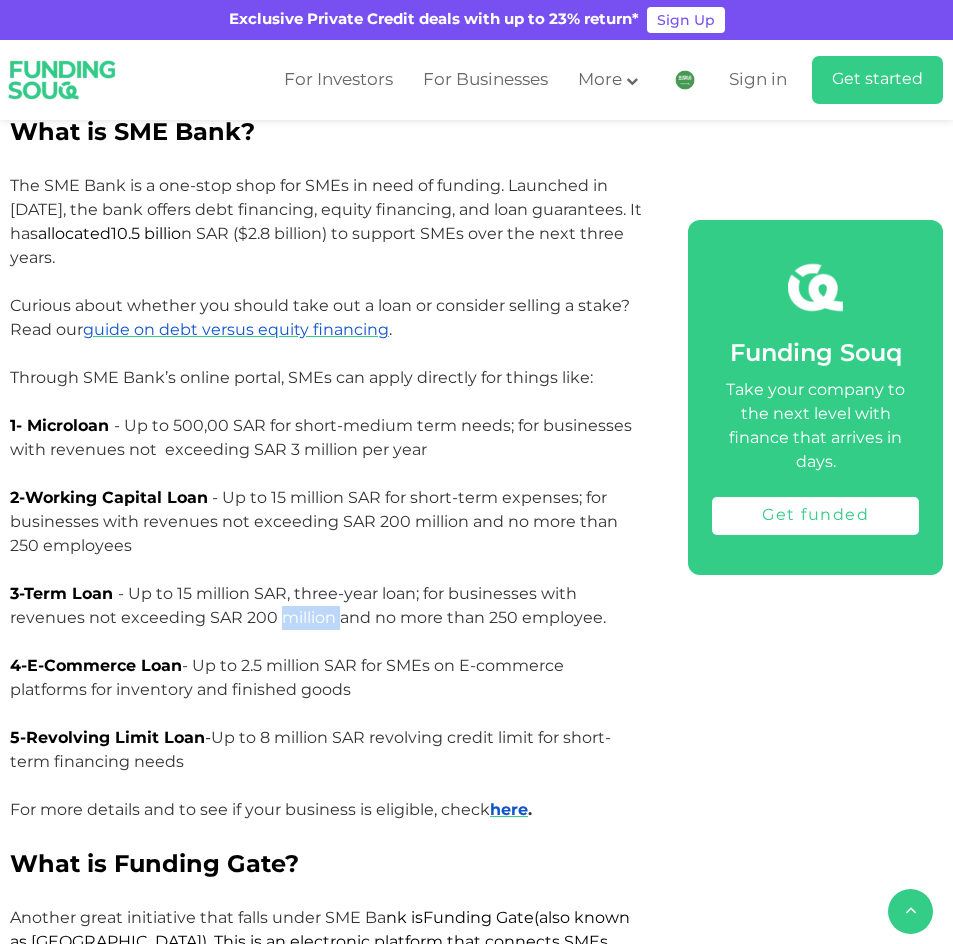 click on "3-Term Loan   - Up to 15 million SAR, three-year loan; for businesses with revenues not exceeding SAR 200 million and no more than 250 employee." at bounding box center (308, 605) 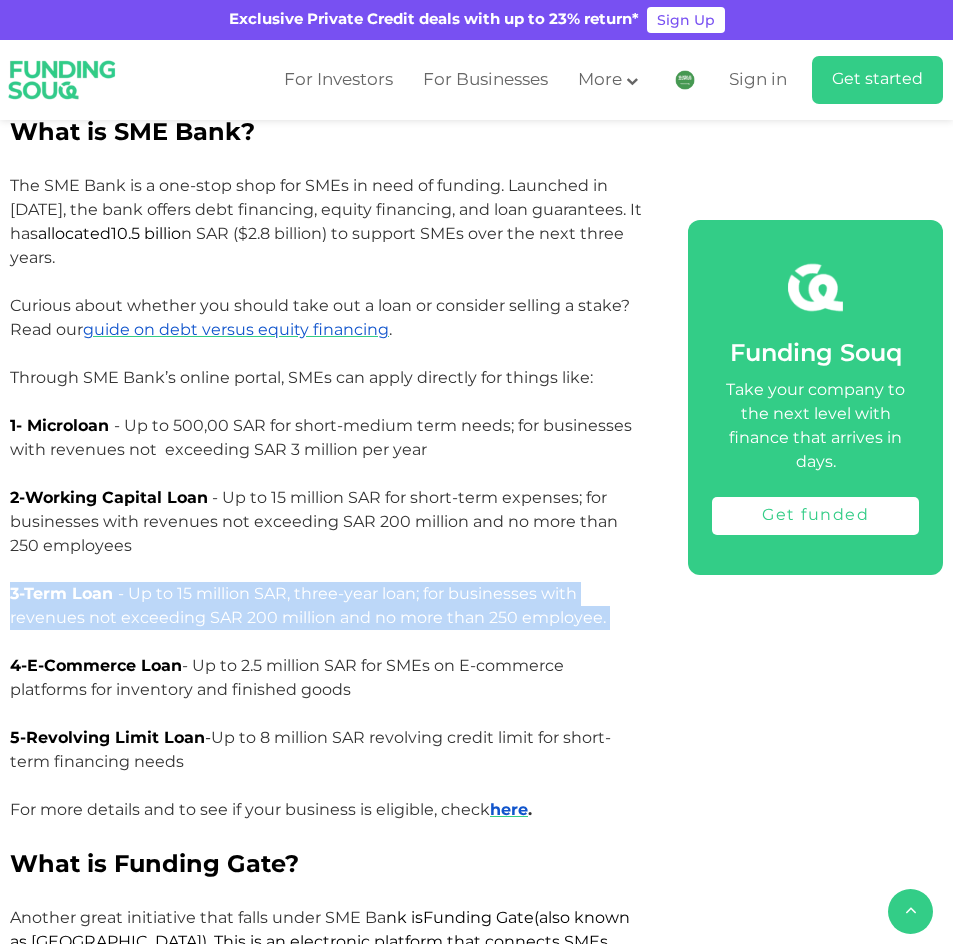 click on "3-Term Loan   - Up to 15 million SAR, three-year loan; for businesses with revenues not exceeding SAR 200 million and no more than 250 employee." at bounding box center [308, 605] 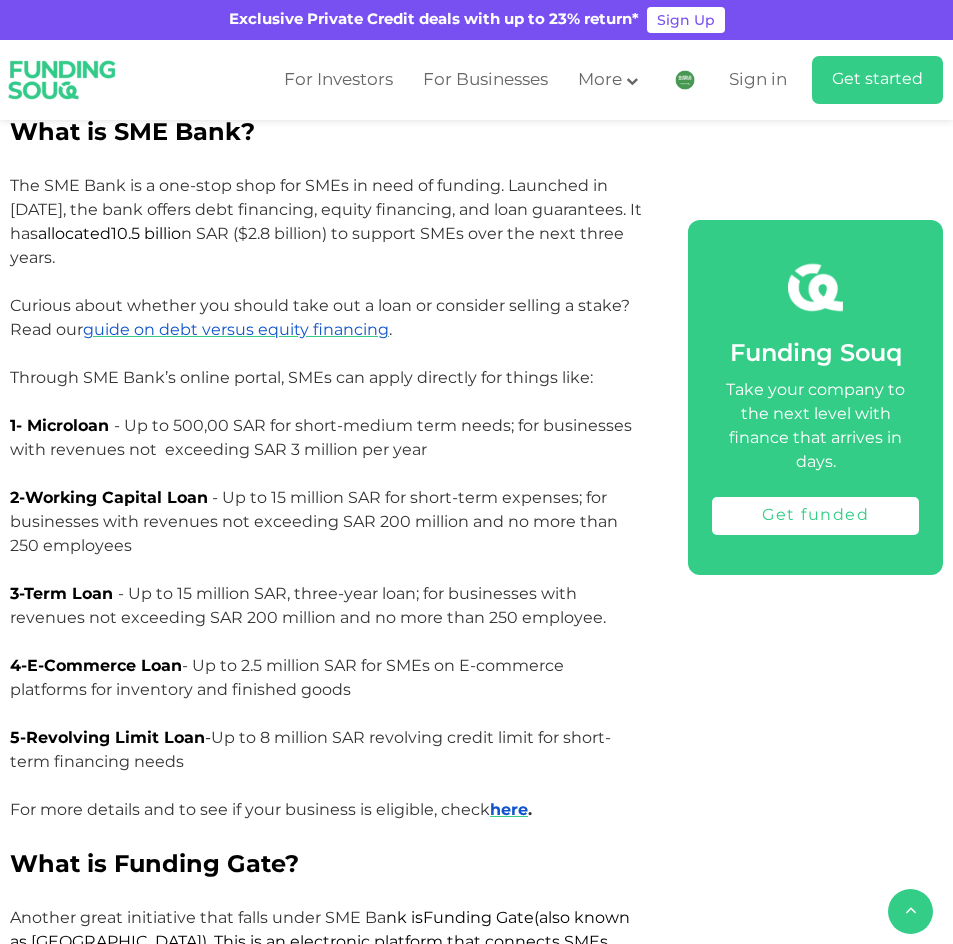click on "E-Commerce Loan  - Up to 2.5 million SAR for SMEs on E-commerce platforms for inventory and finished goods" at bounding box center [287, 677] 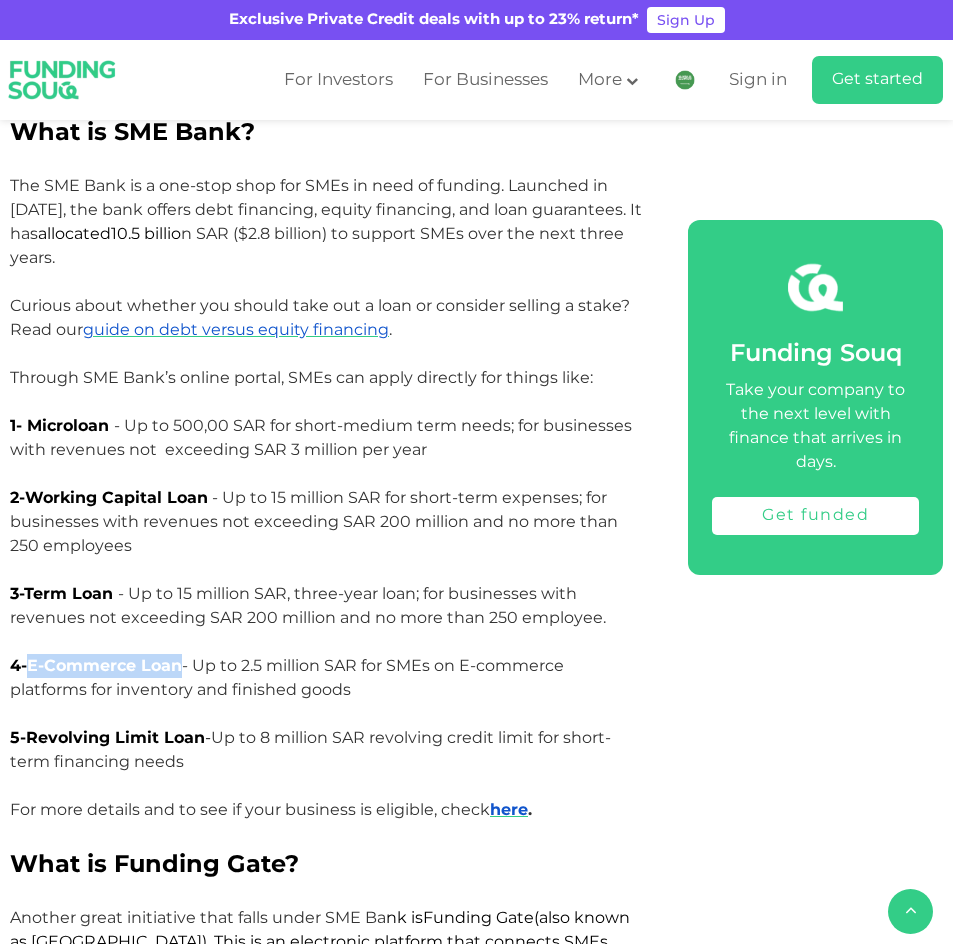 drag, startPoint x: 181, startPoint y: 649, endPoint x: 32, endPoint y: 646, distance: 149.0302 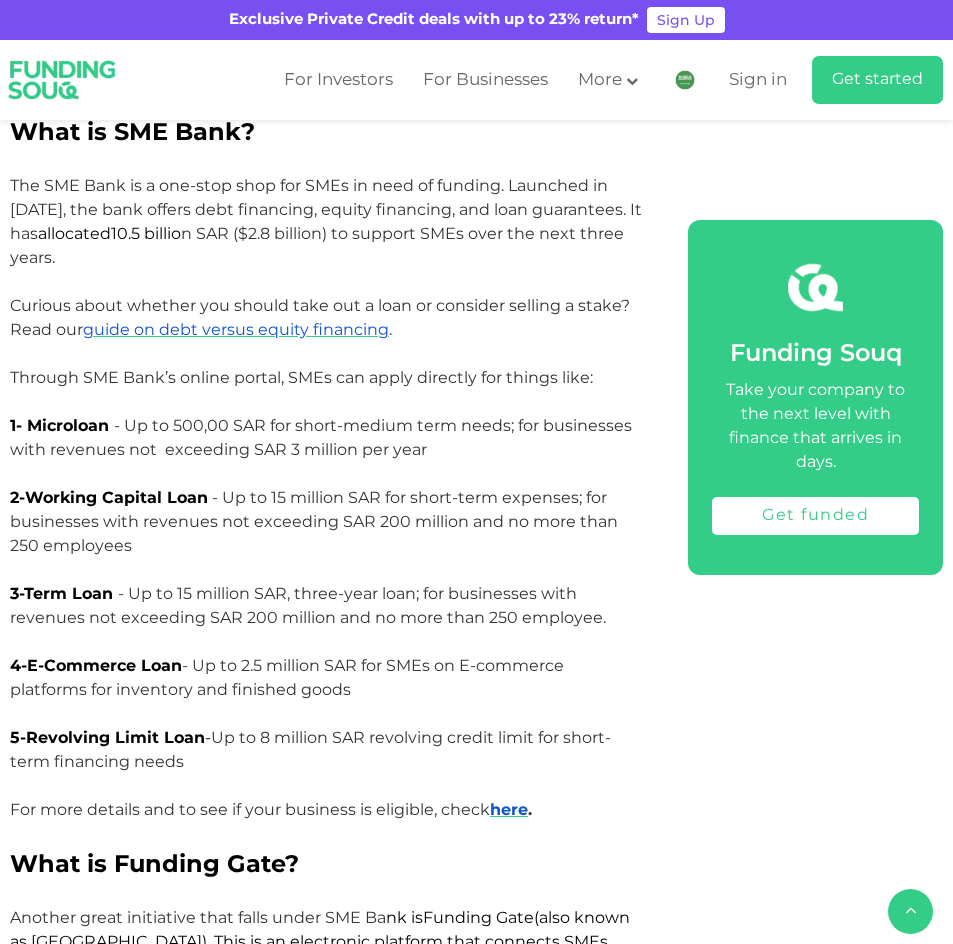 click on "Revolving Limit Loan" at bounding box center (115, 737) 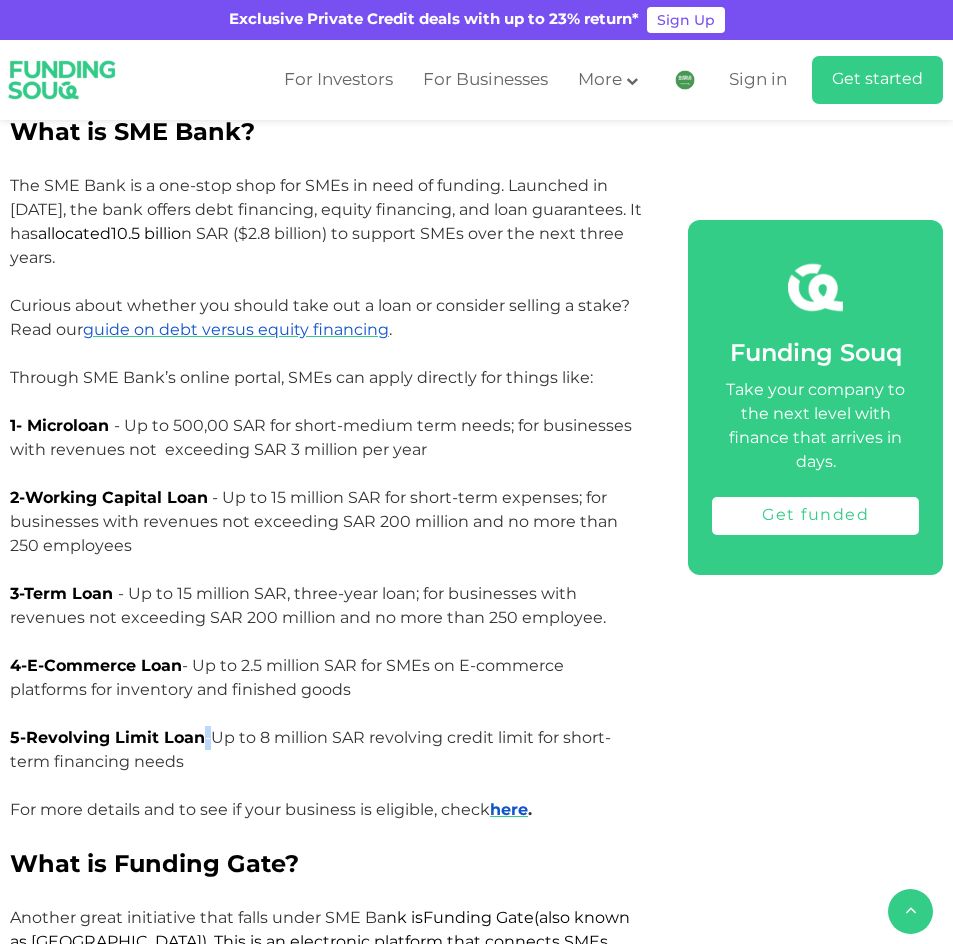 click on "Revolving Limit Loan" at bounding box center (115, 737) 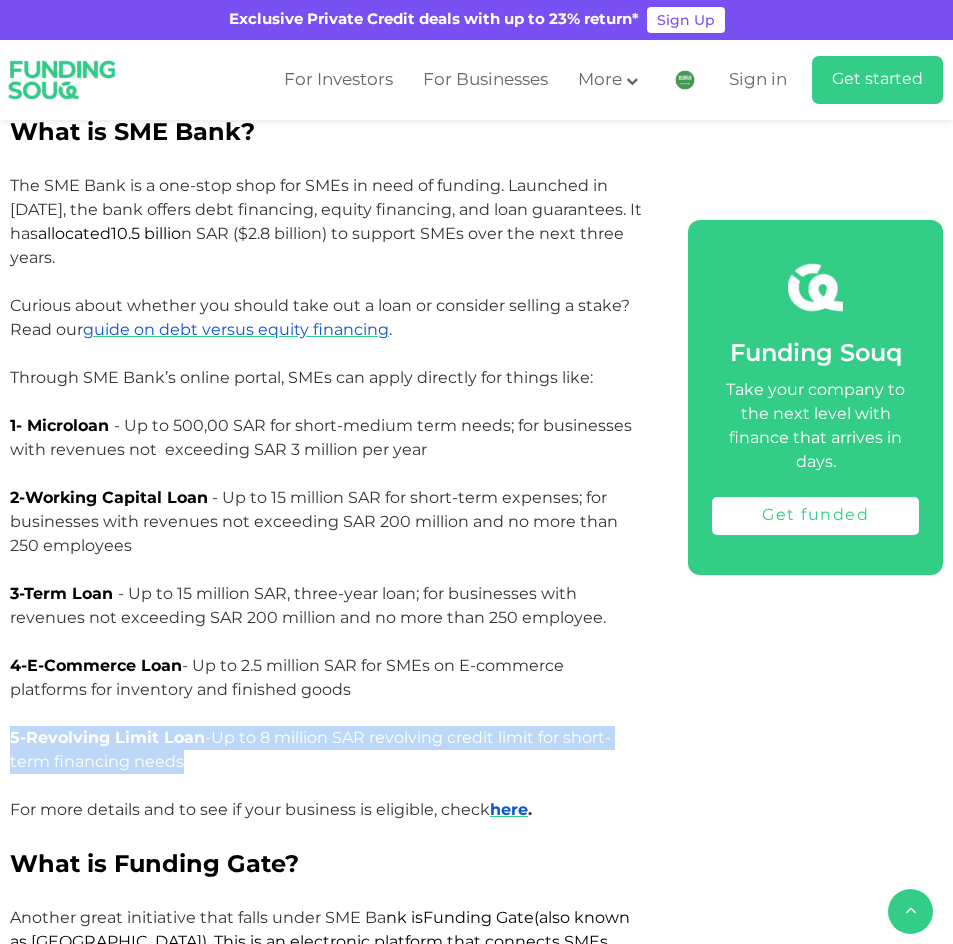 click on "Revolving Limit Loan" at bounding box center (115, 737) 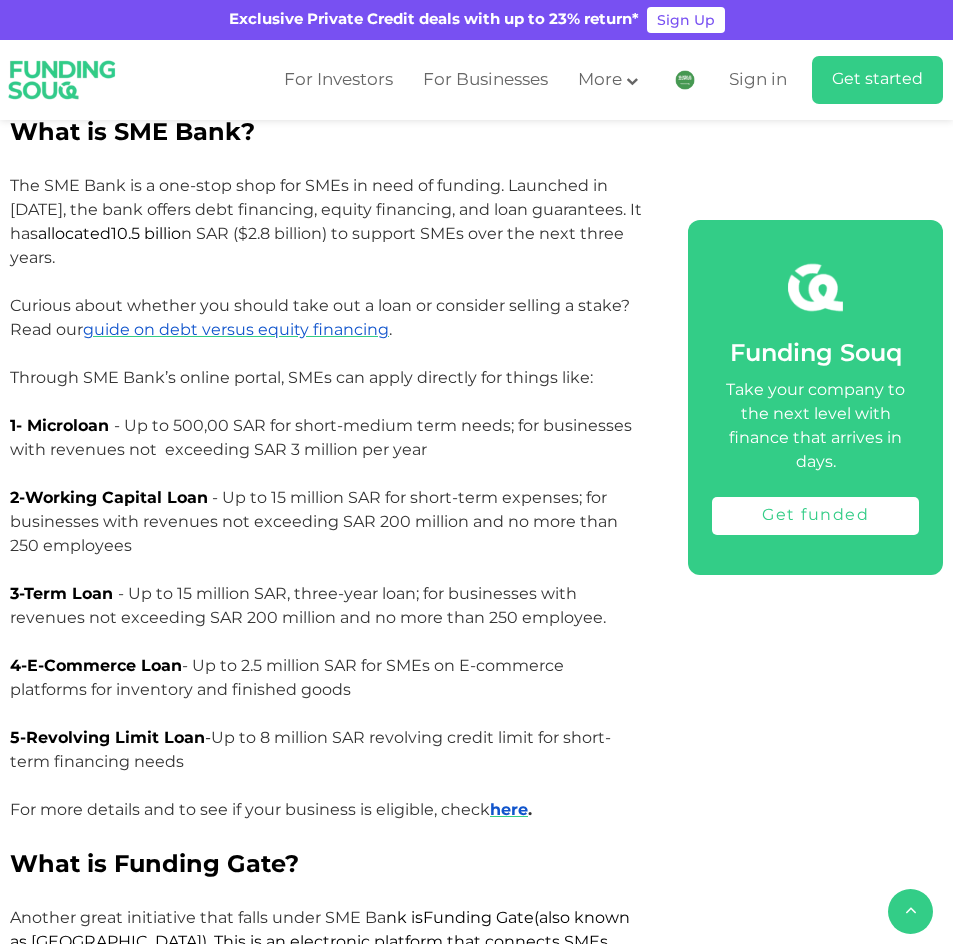 click on "Revolving Limit Loan  -  Up to 8 million SAR revolving credit limit for short-term financing needs" at bounding box center [310, 749] 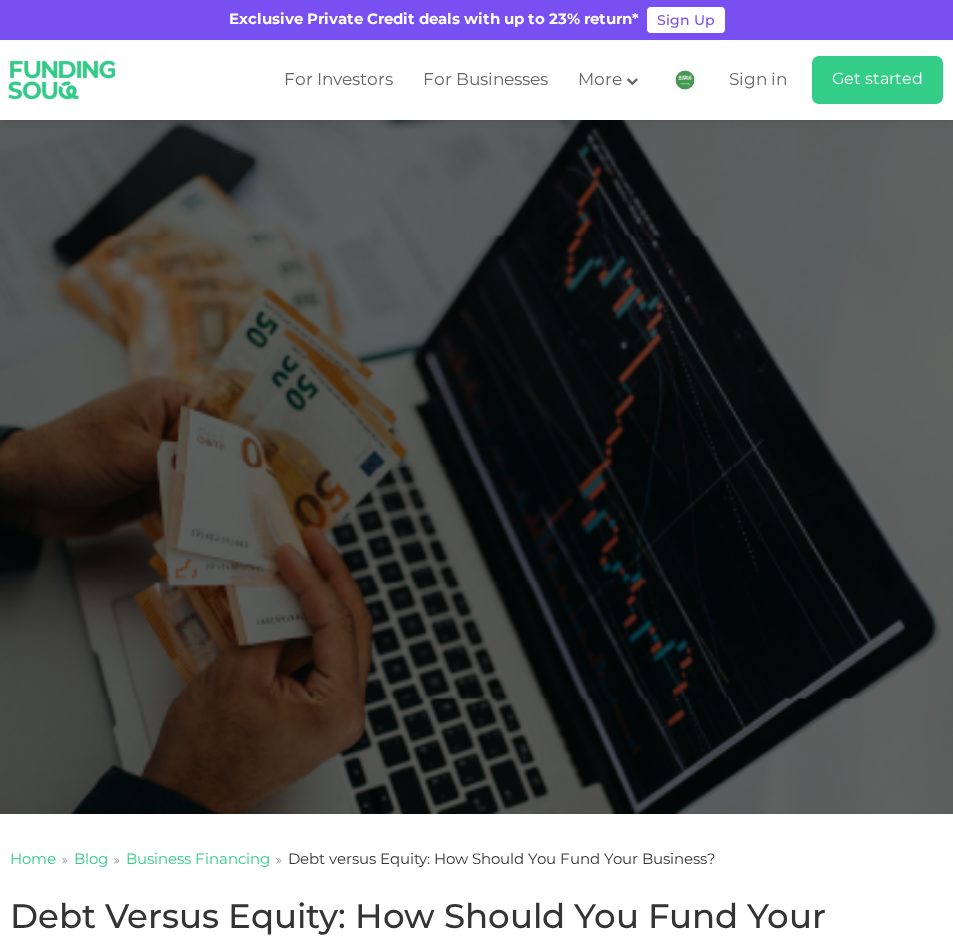 scroll, scrollTop: 0, scrollLeft: 0, axis: both 